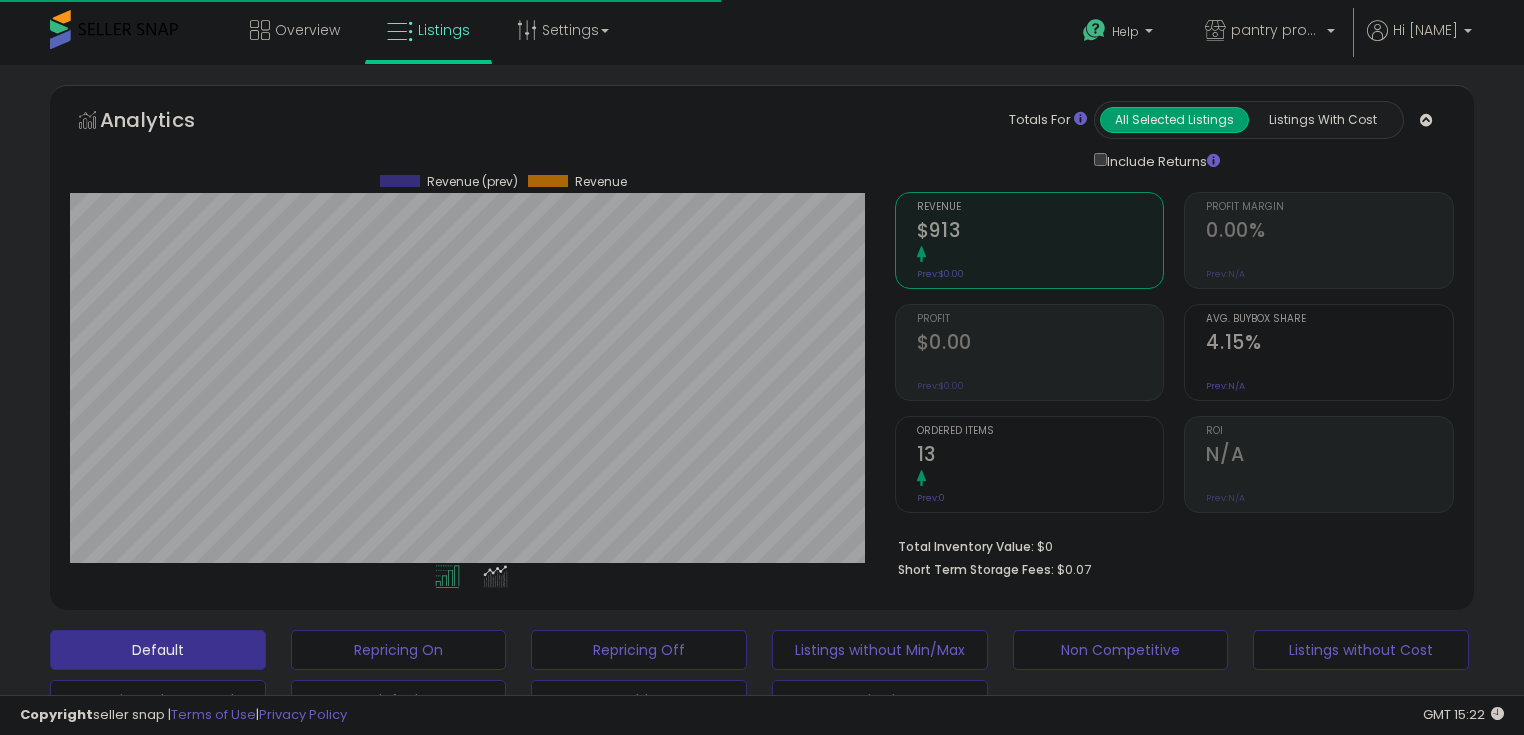 scroll, scrollTop: 800, scrollLeft: 0, axis: vertical 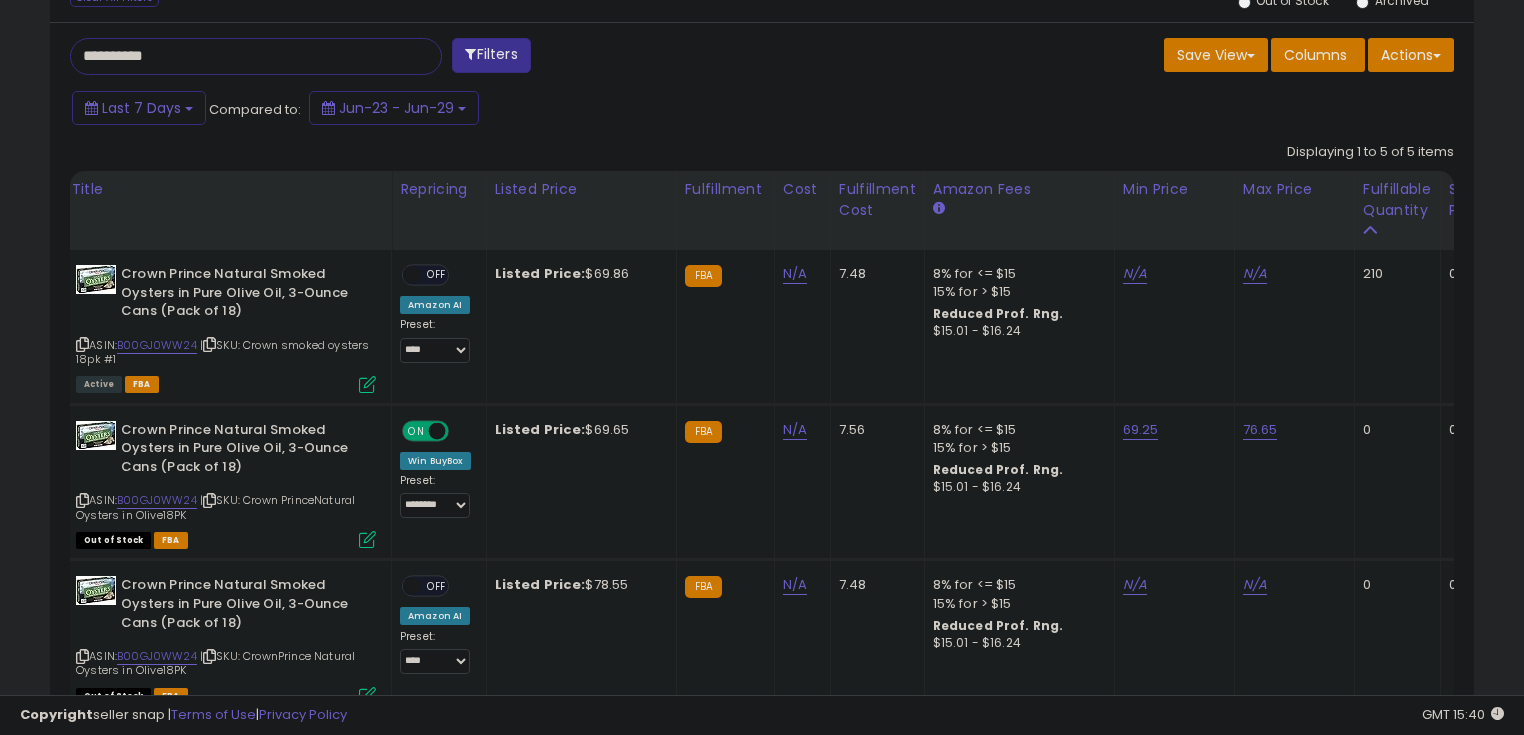 click on "**********" at bounding box center [238, 56] 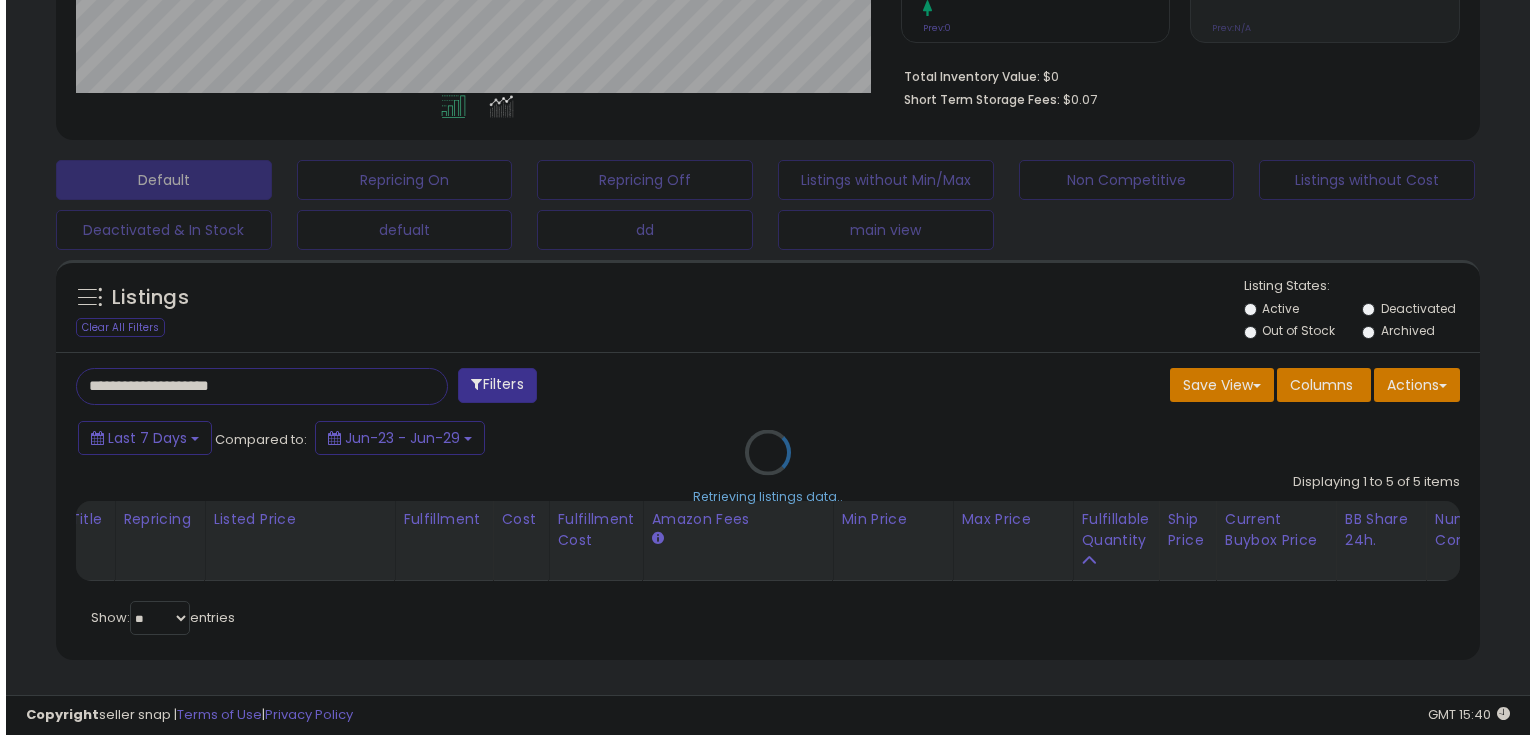 scroll, scrollTop: 480, scrollLeft: 0, axis: vertical 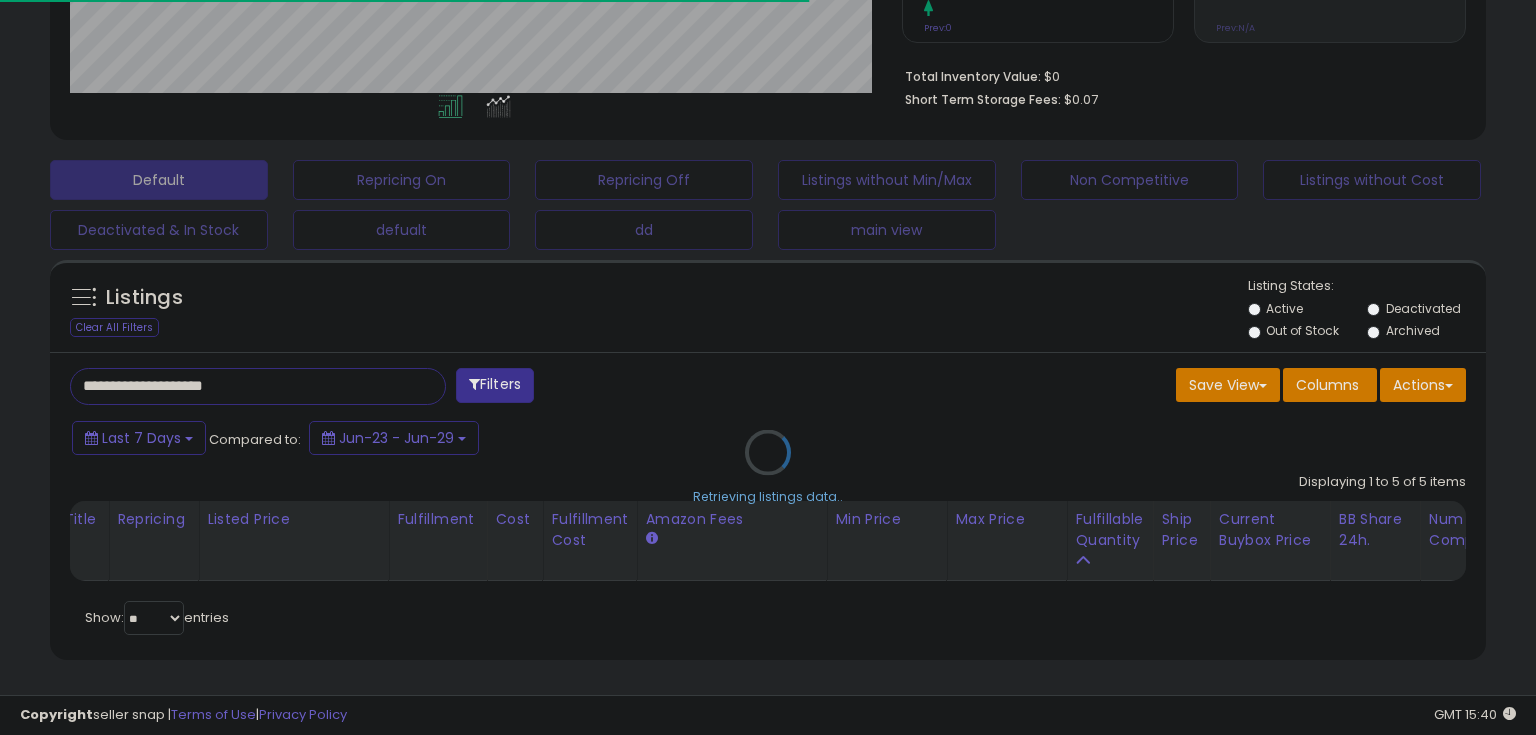 drag, startPoint x: 176, startPoint y: 342, endPoint x: 160, endPoint y: 395, distance: 55.362442 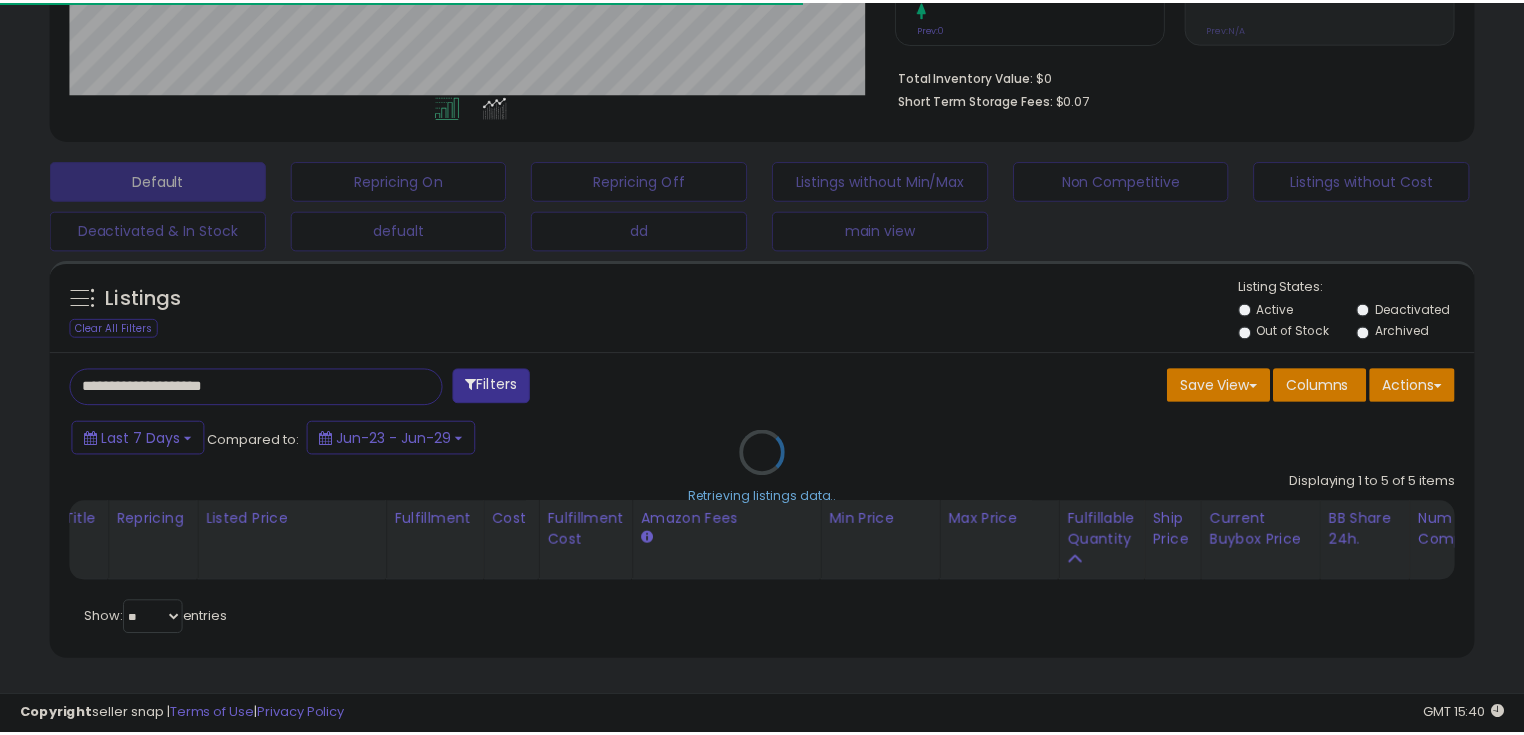 scroll, scrollTop: 409, scrollLeft: 824, axis: both 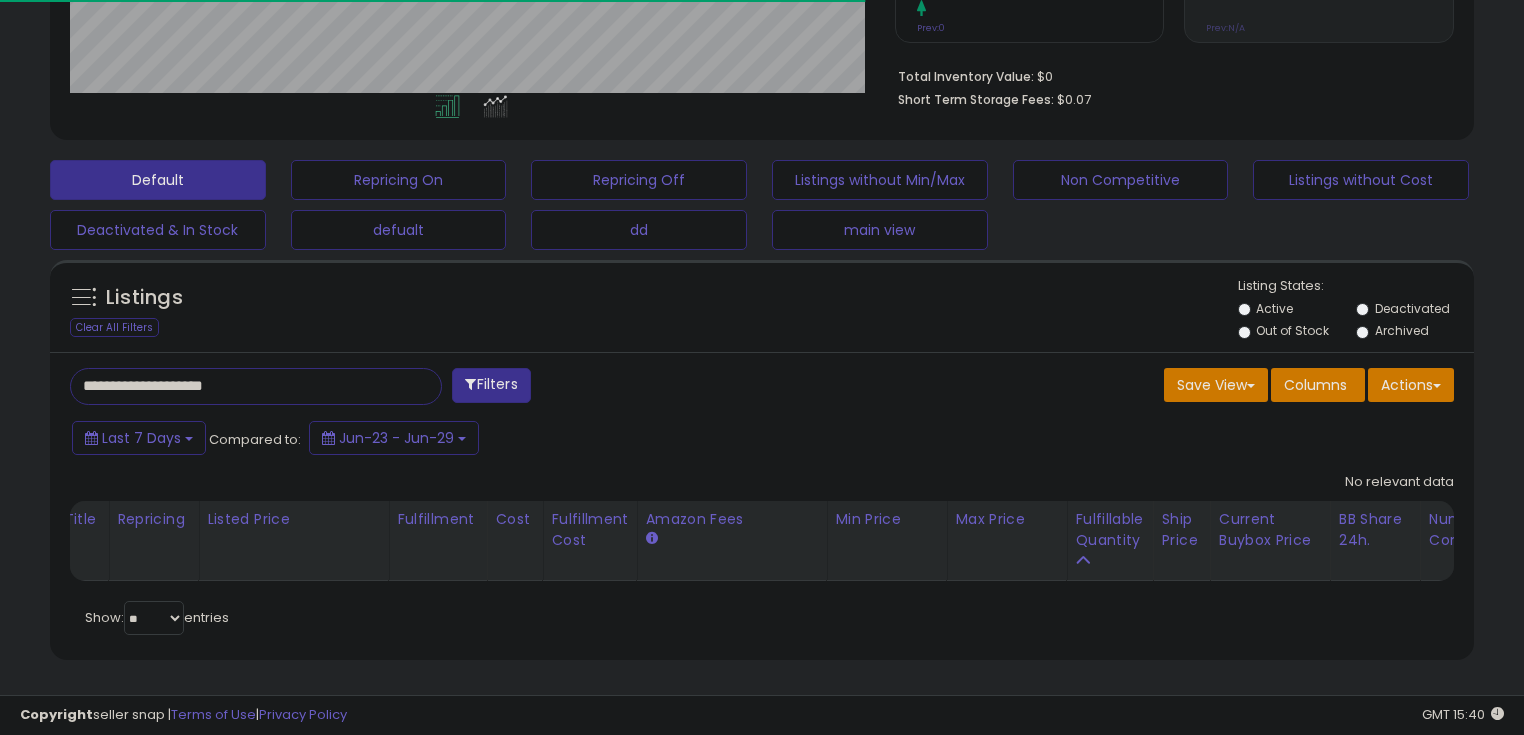 click on "**********" at bounding box center (408, 388) 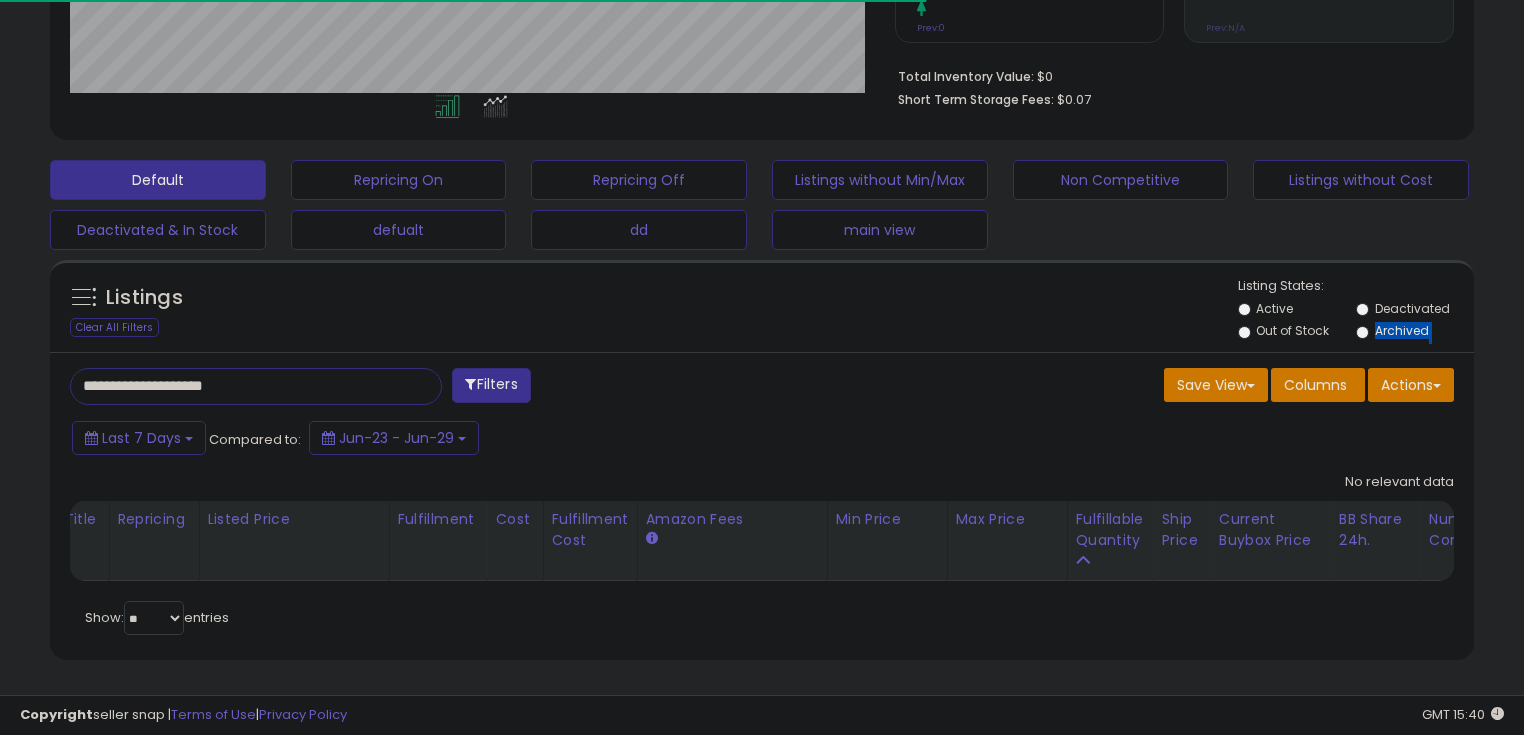 drag, startPoint x: 160, startPoint y: 395, endPoint x: 166, endPoint y: 372, distance: 23.769728 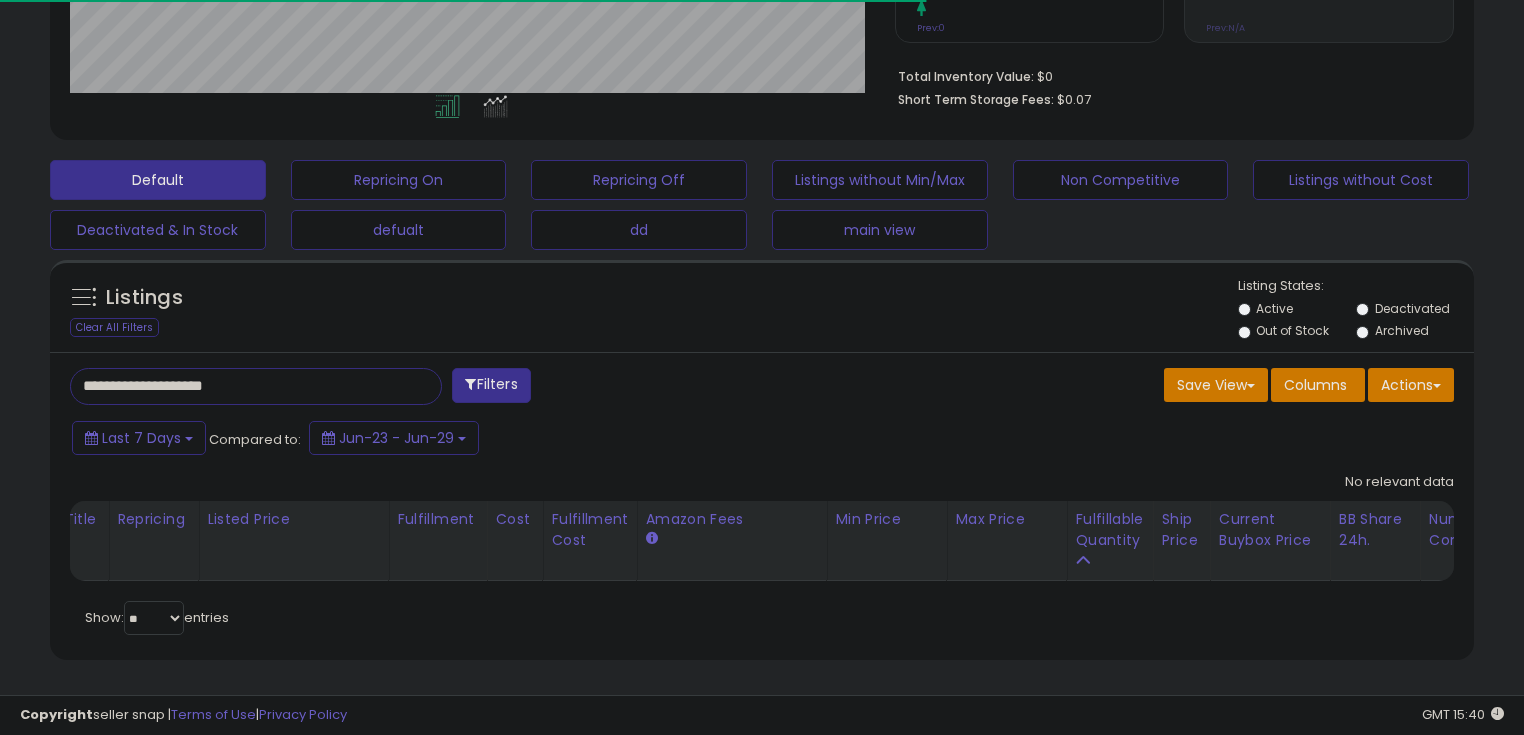 click on "**********" at bounding box center [238, 386] 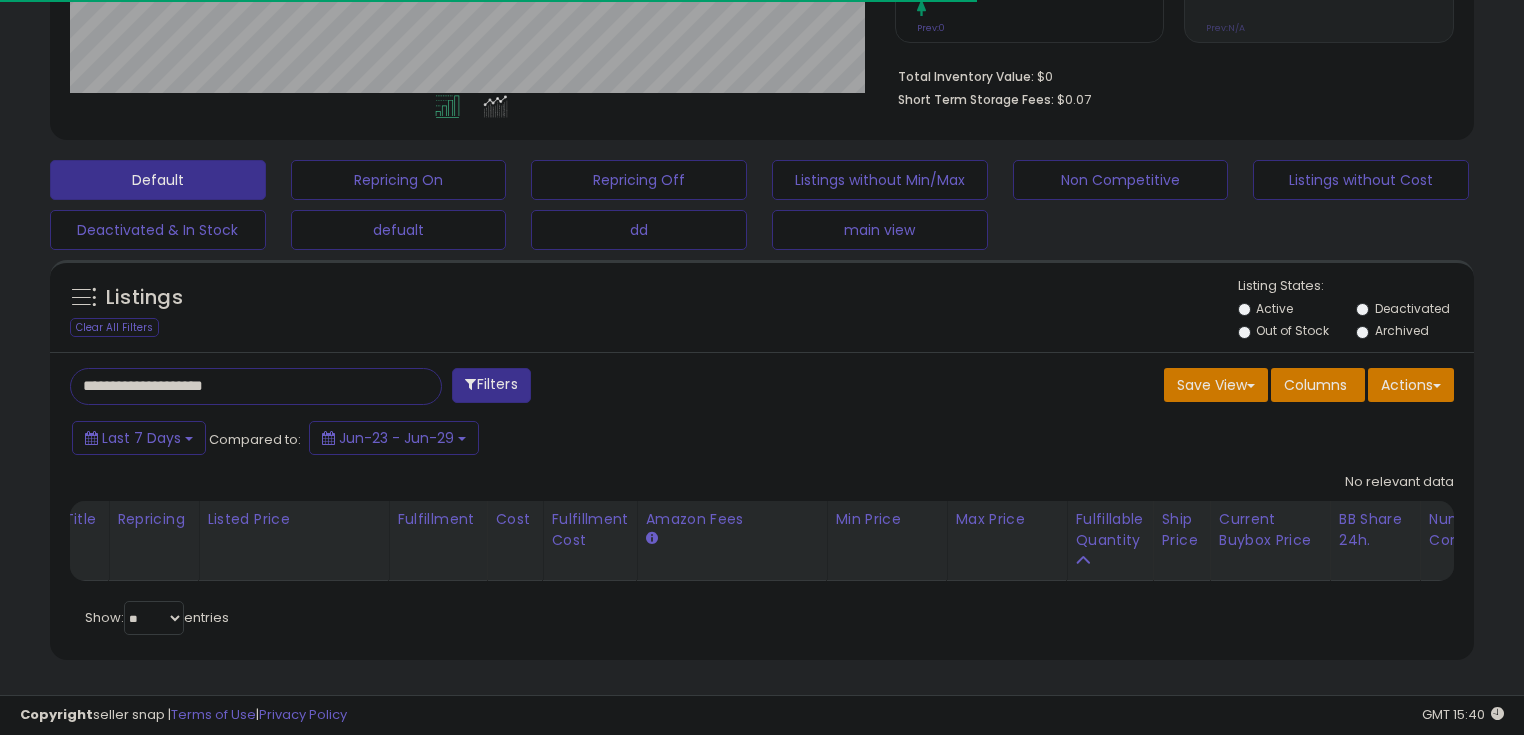 click on "**********" at bounding box center [238, 386] 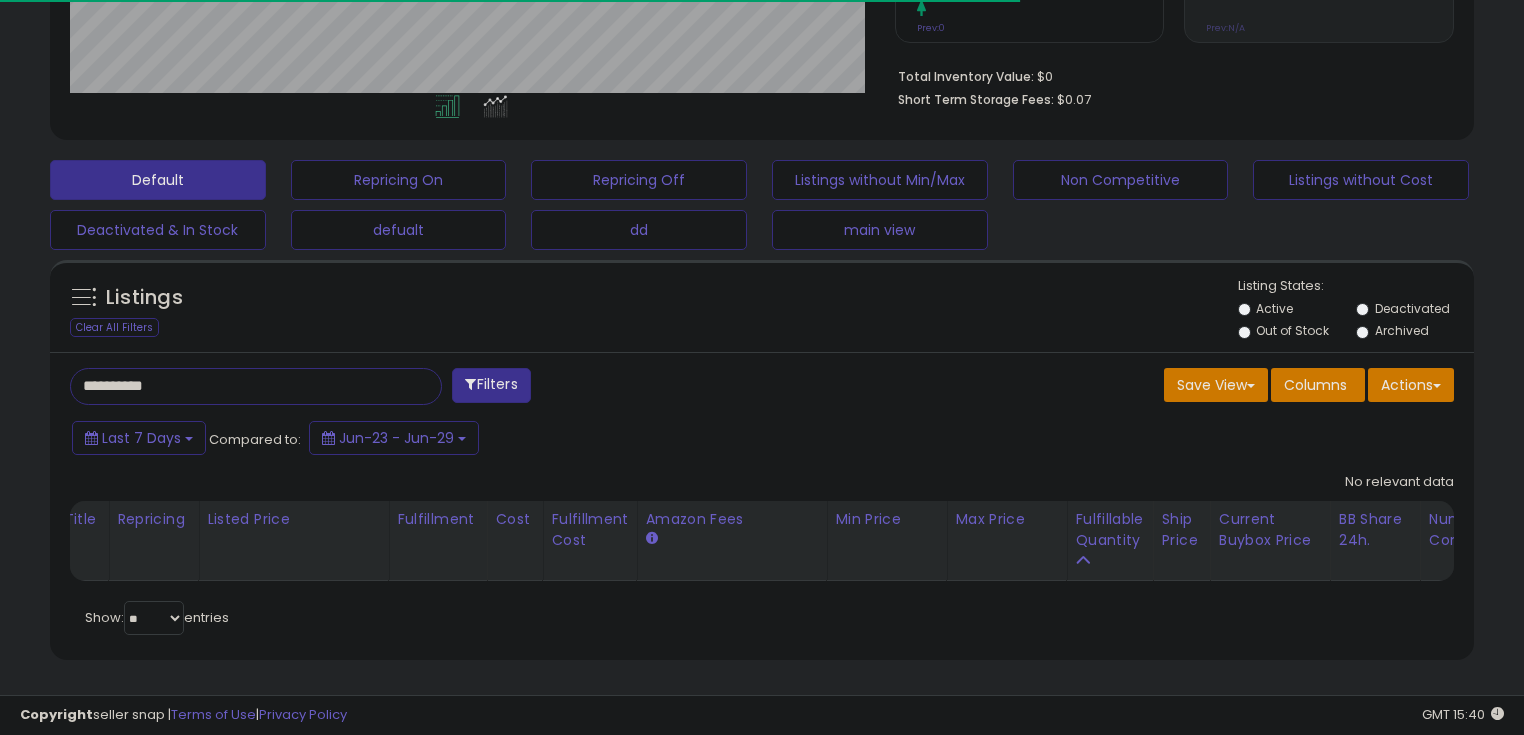type on "**********" 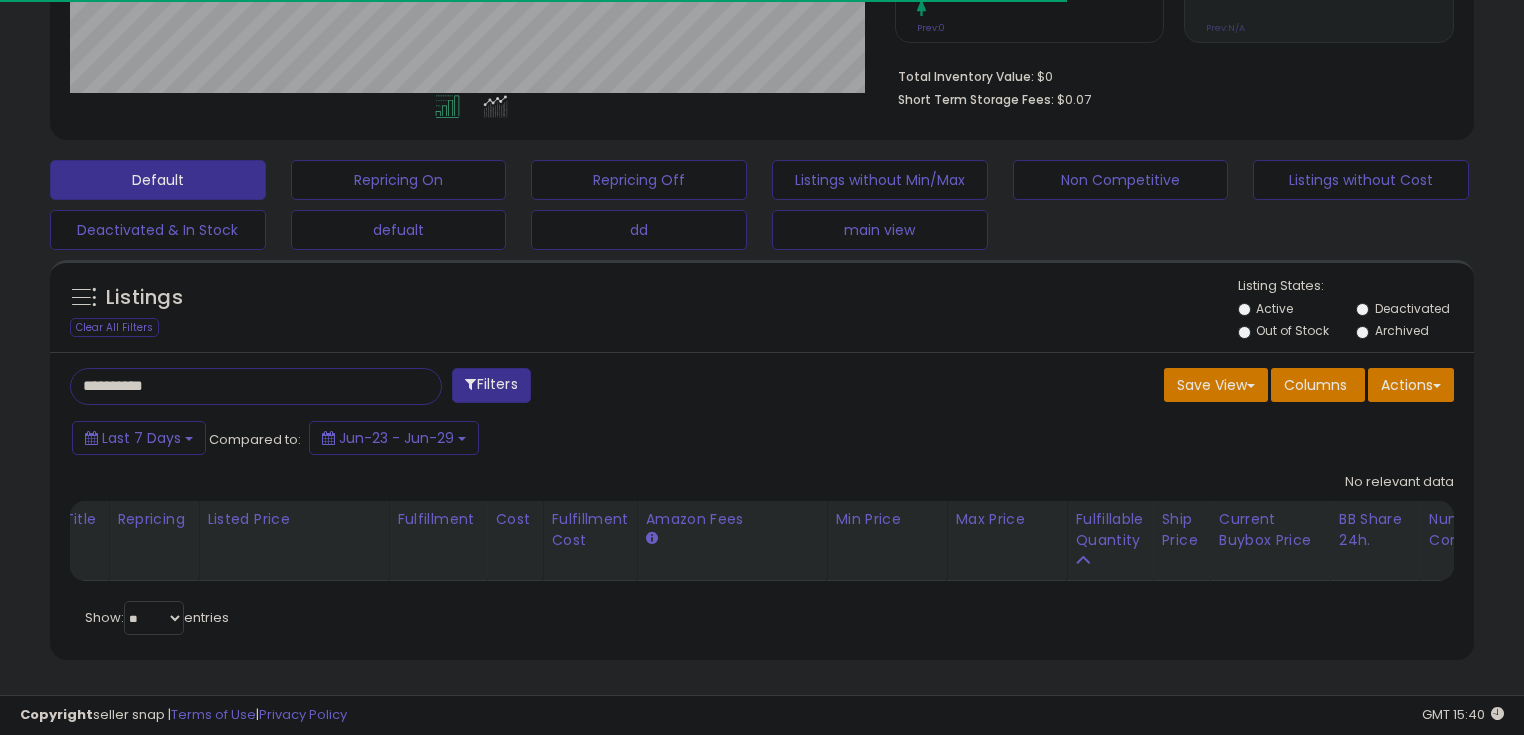 scroll, scrollTop: 999589, scrollLeft: 999168, axis: both 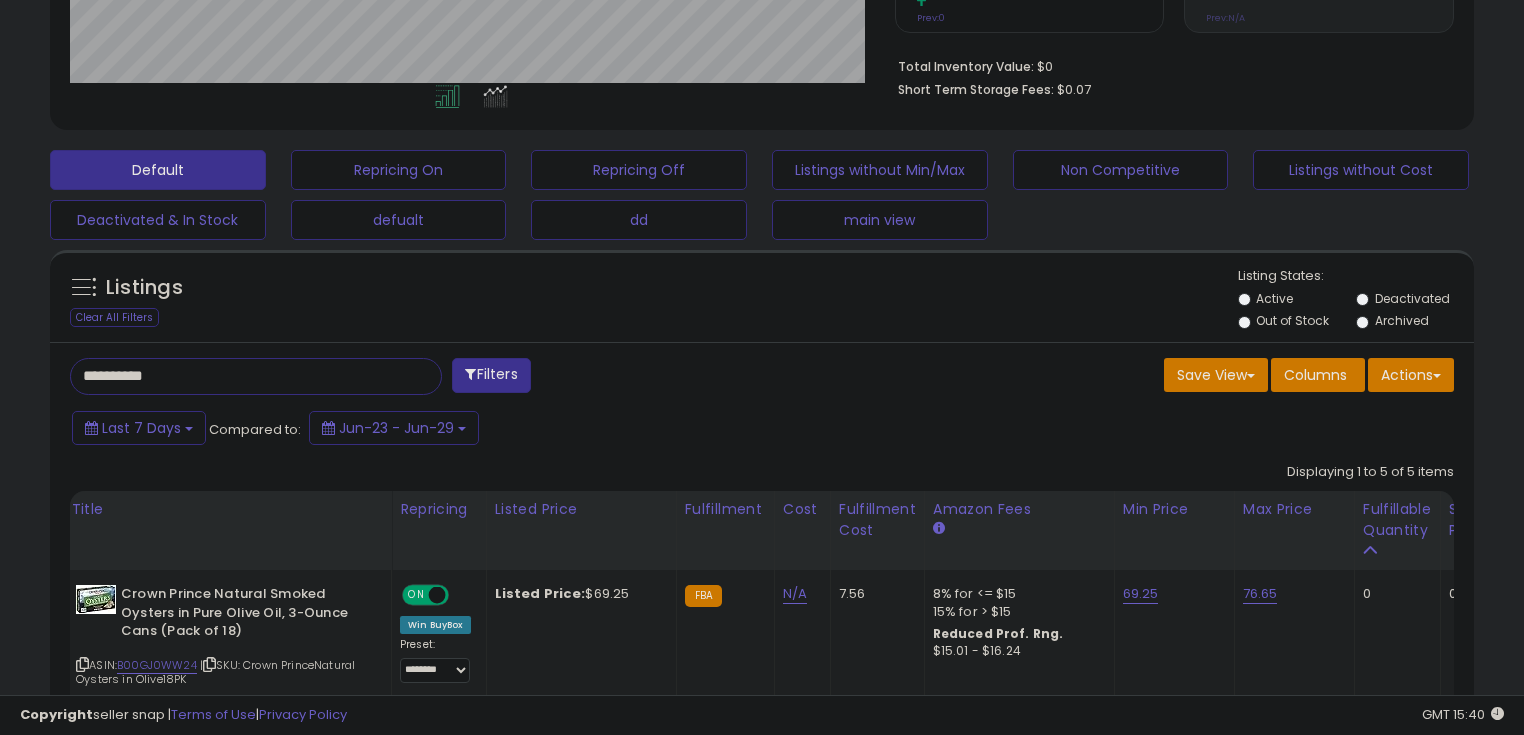 click at bounding box center (437, 595) 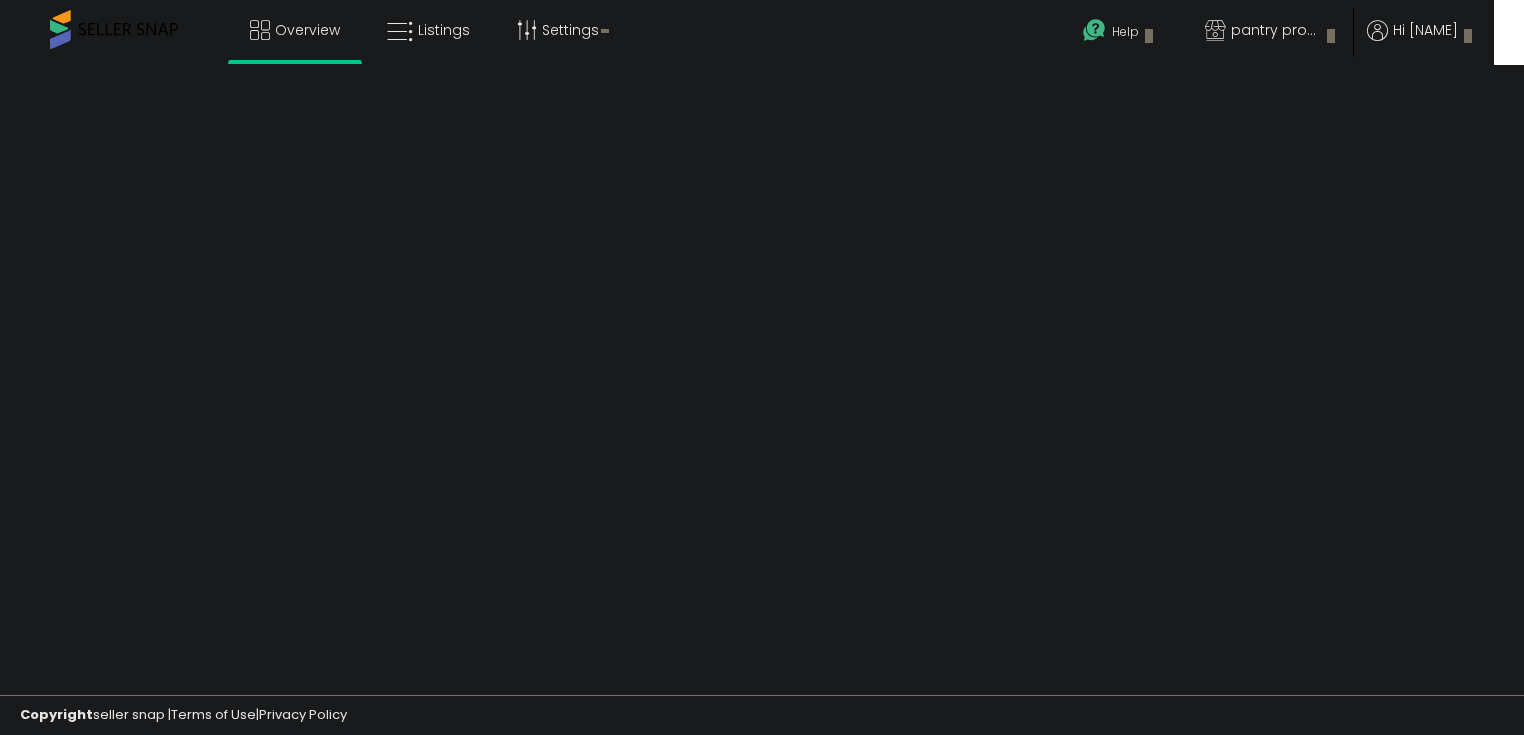 scroll, scrollTop: 0, scrollLeft: 0, axis: both 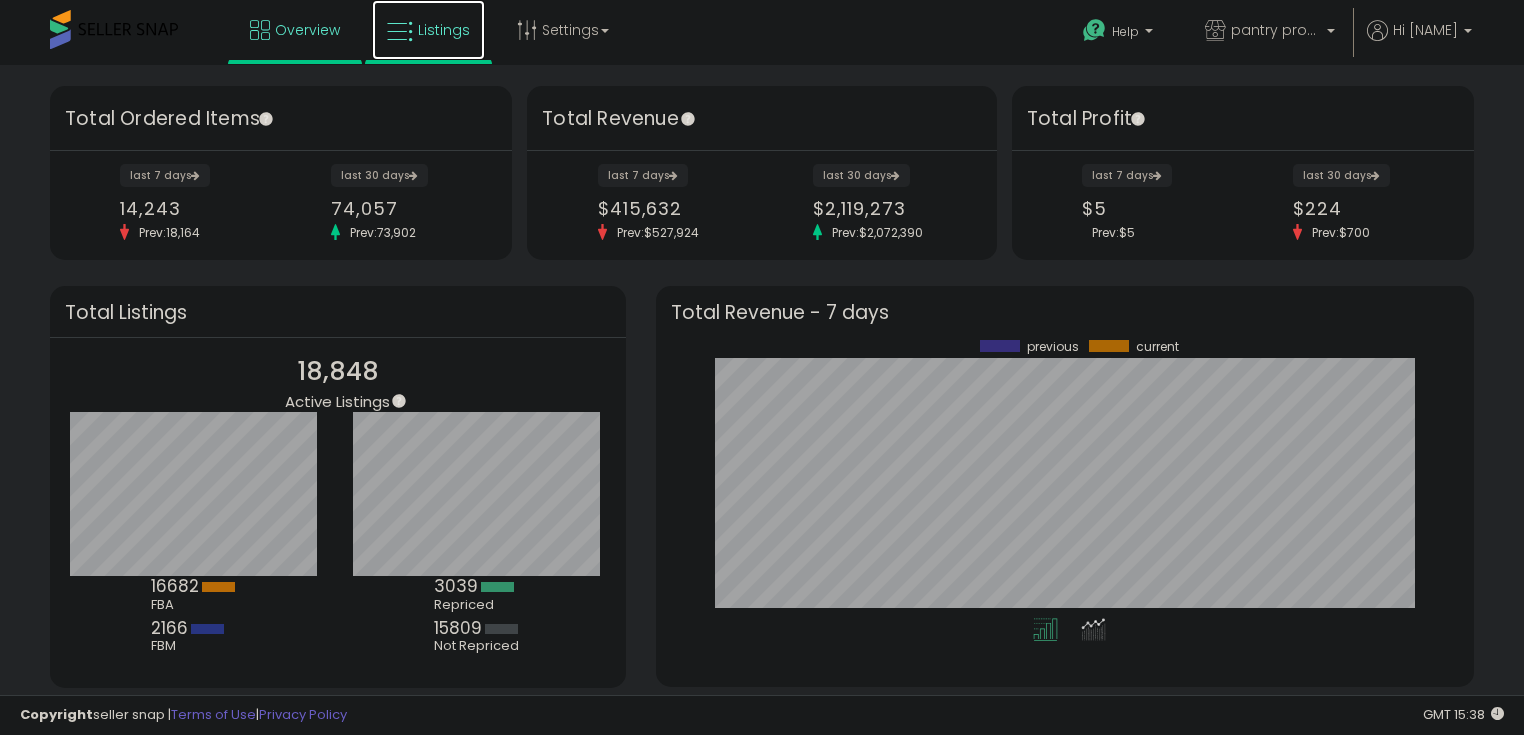 click at bounding box center [400, 32] 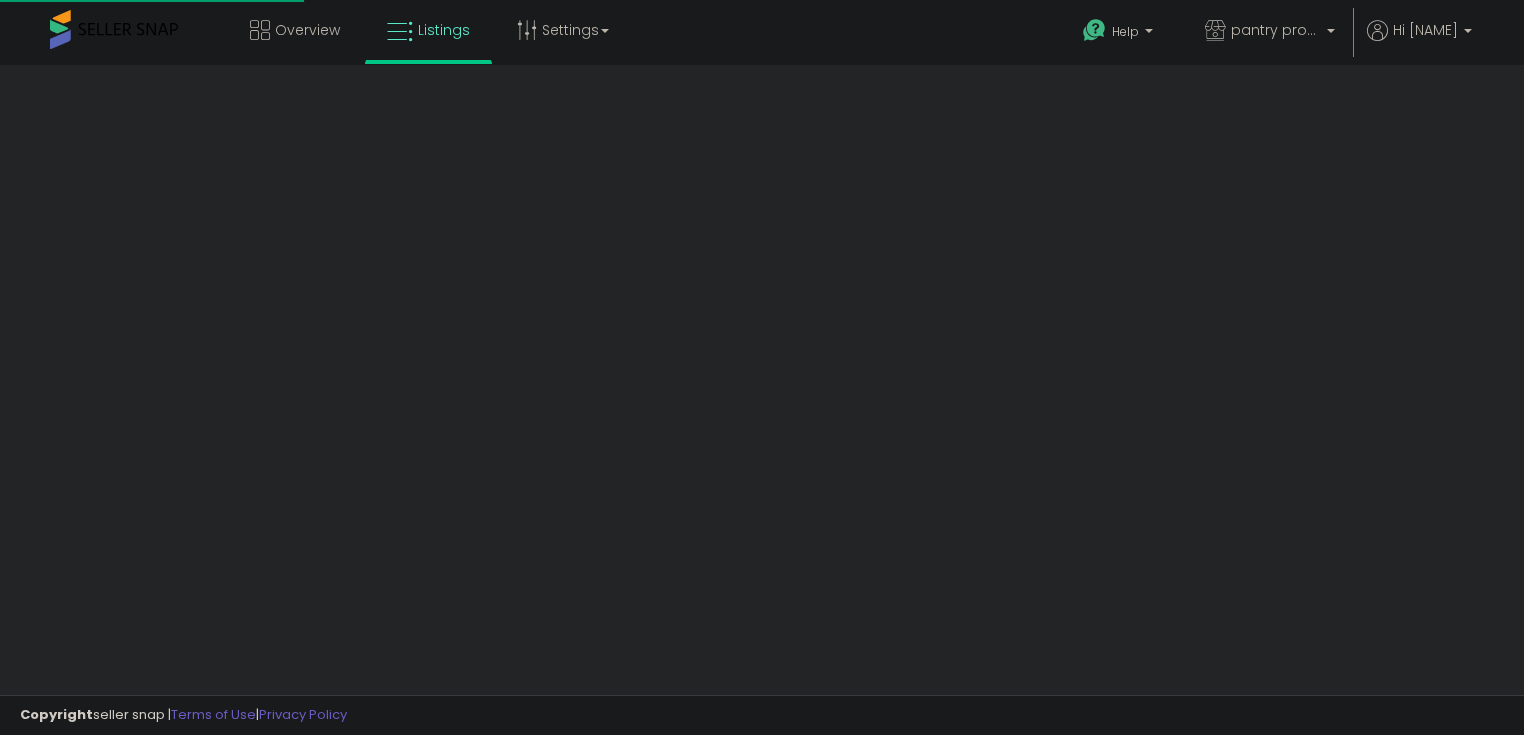 scroll, scrollTop: 0, scrollLeft: 0, axis: both 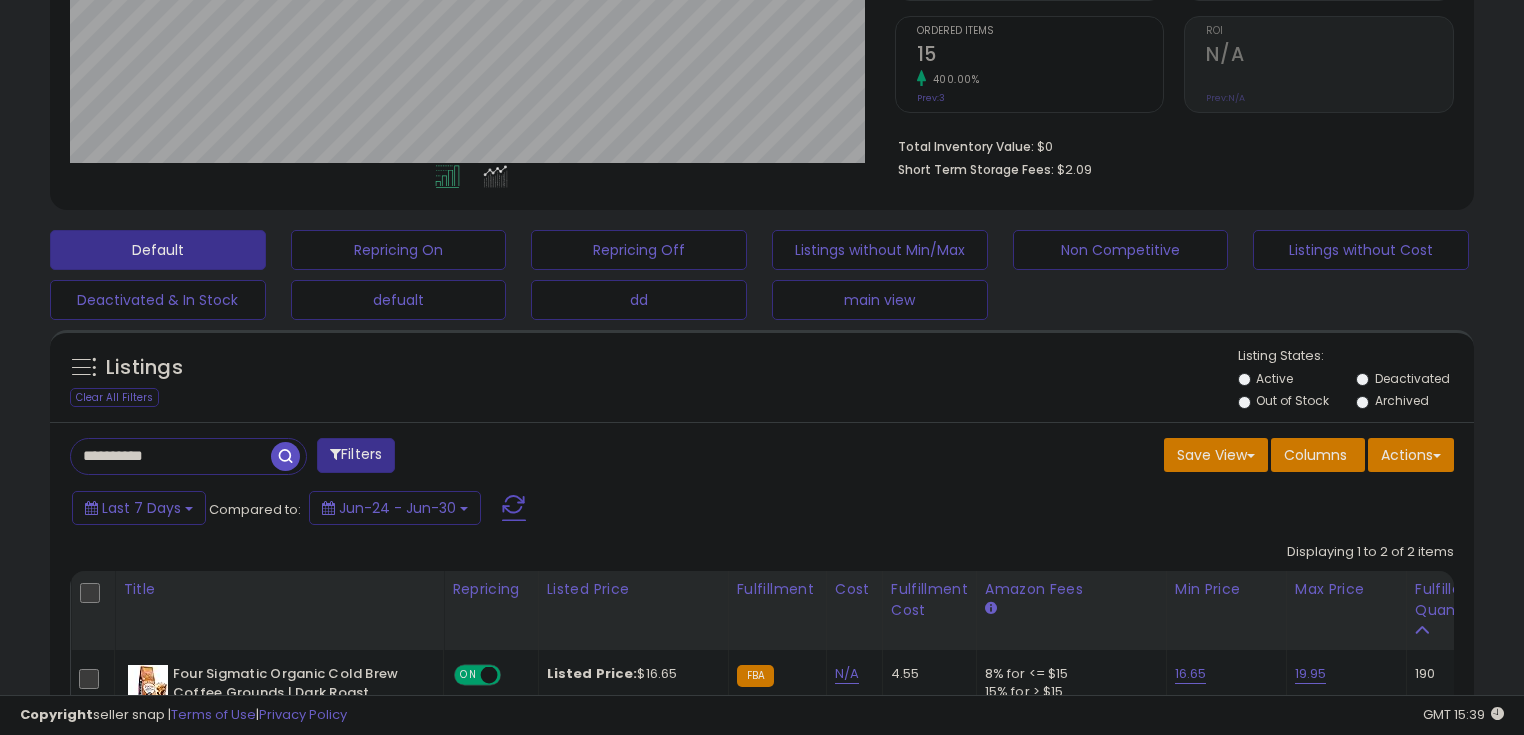 click on "**********" at bounding box center (171, 456) 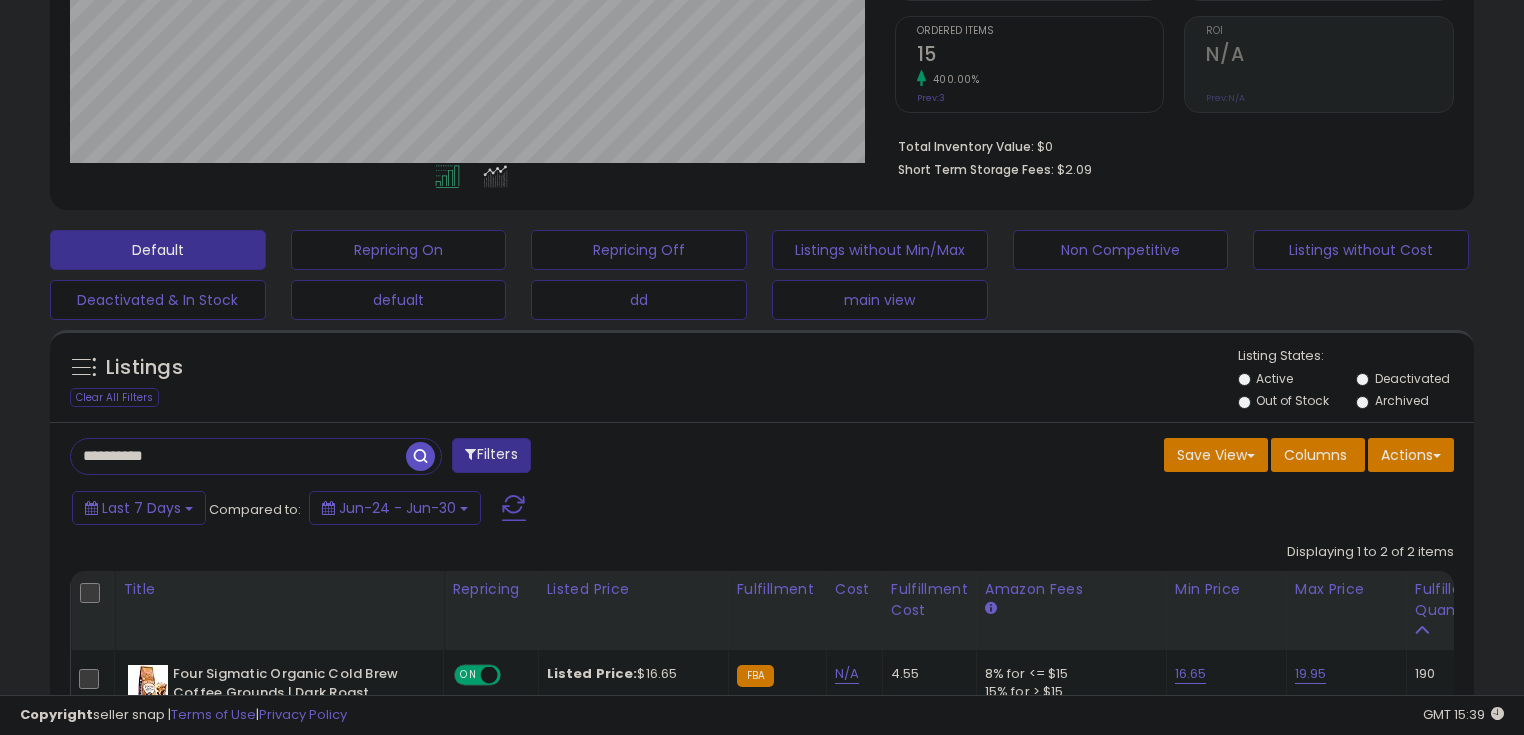 paste 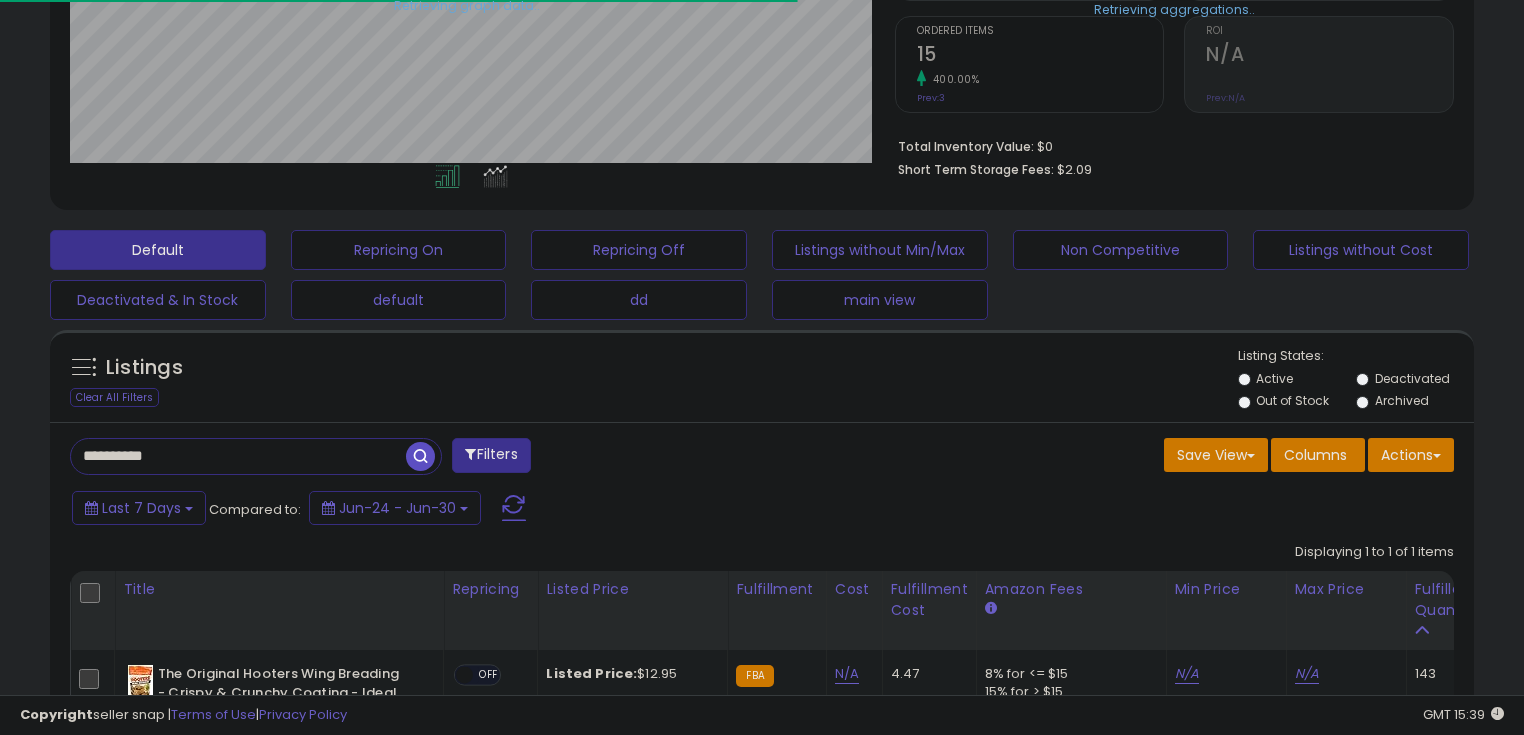 scroll, scrollTop: 409, scrollLeft: 824, axis: both 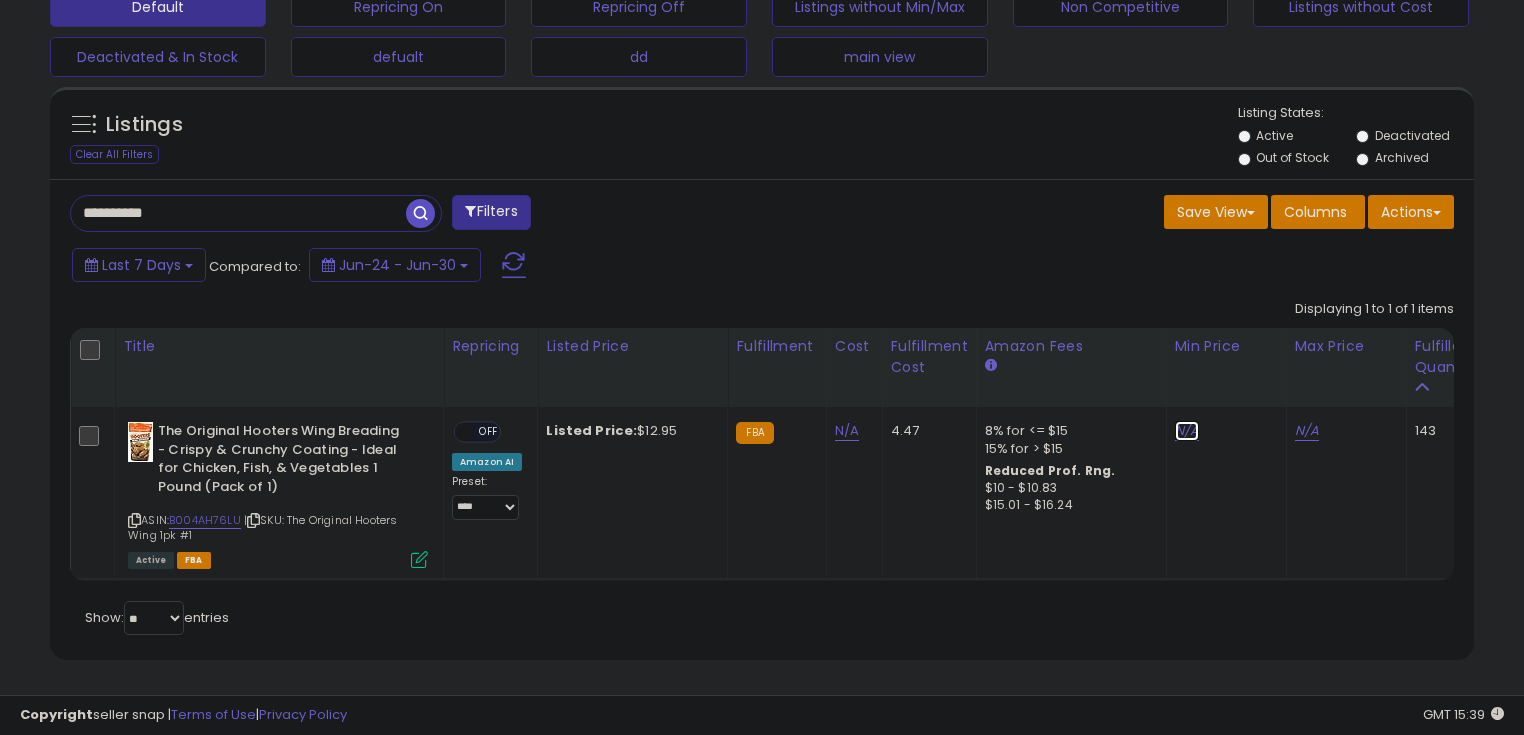 click on "N/A" at bounding box center (1187, 431) 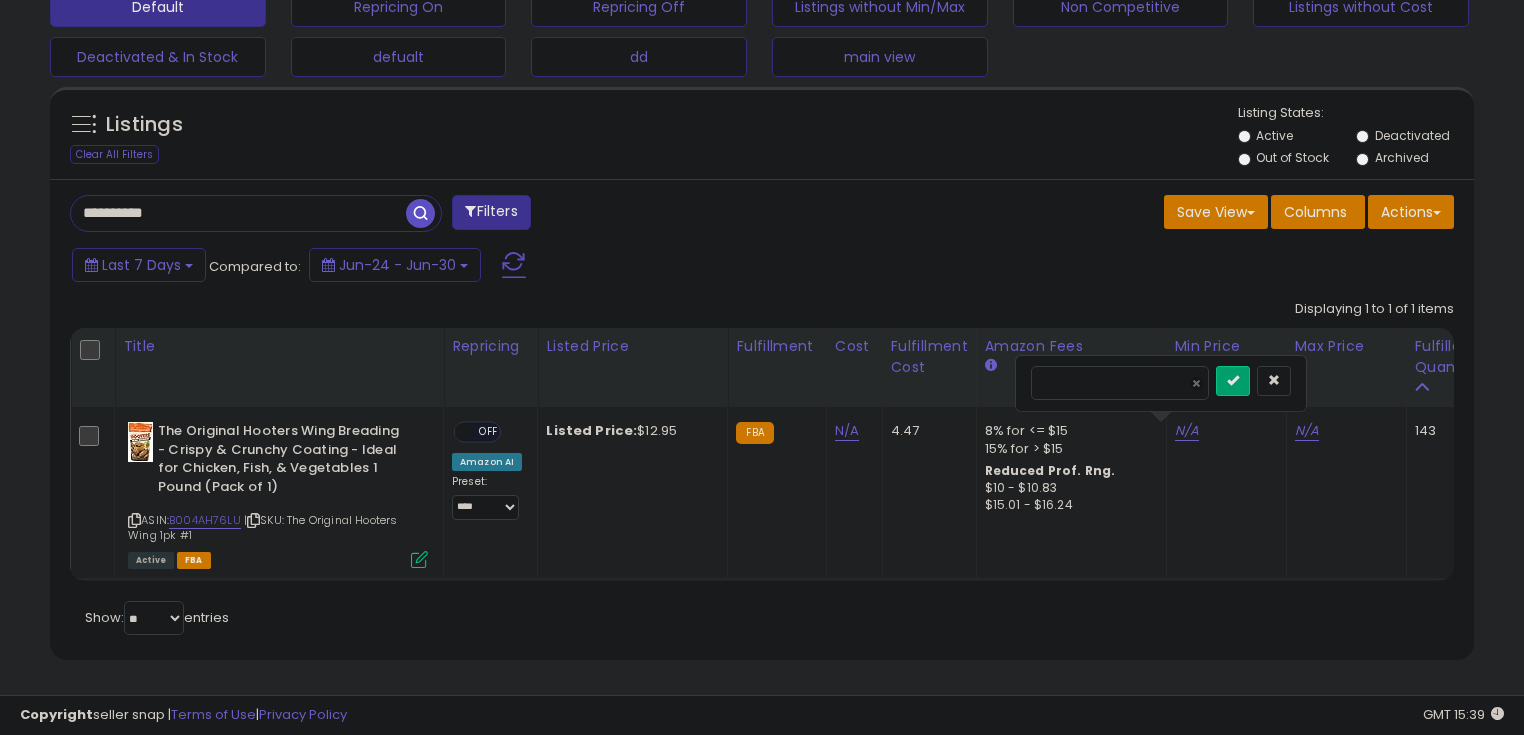 click at bounding box center [1233, 381] 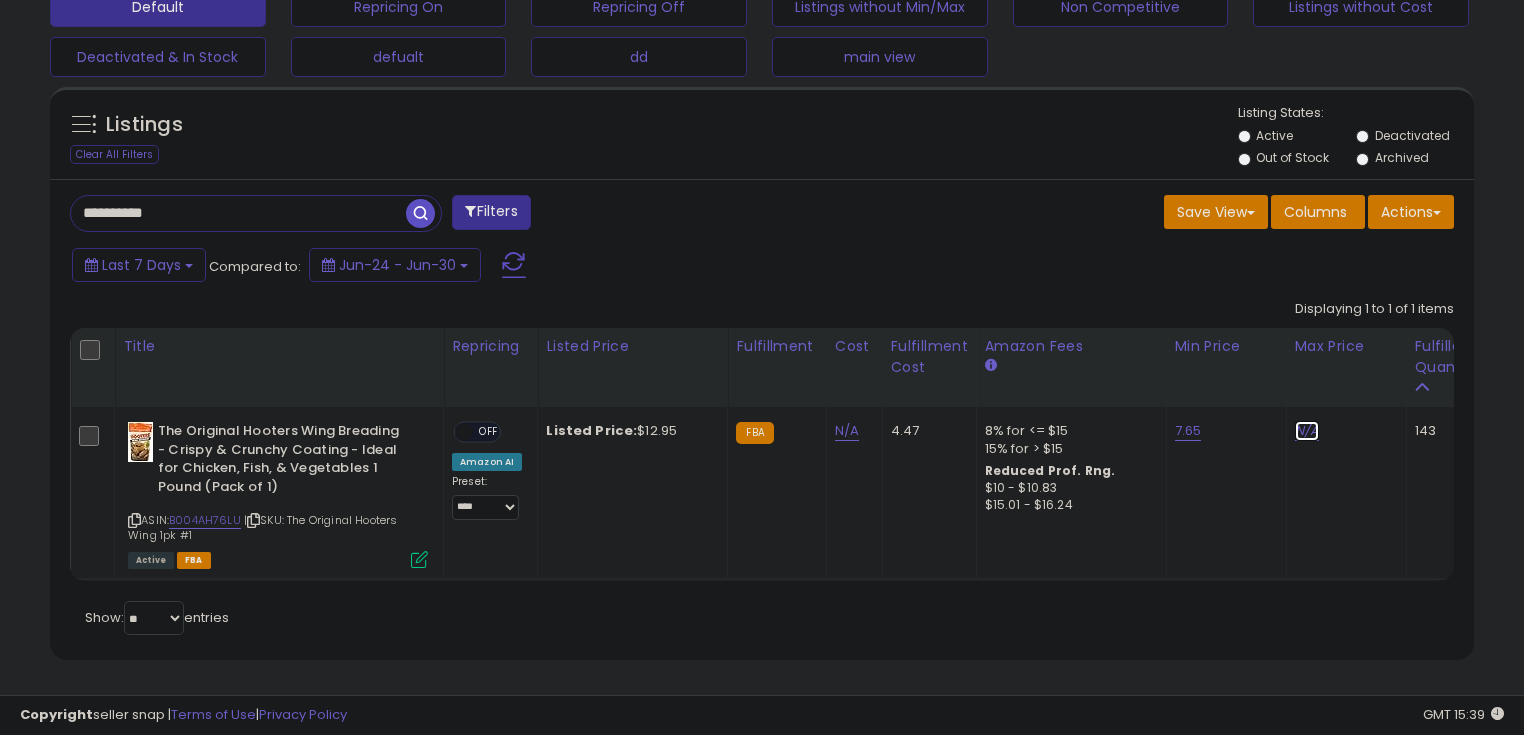 click on "N/A" at bounding box center (1307, 431) 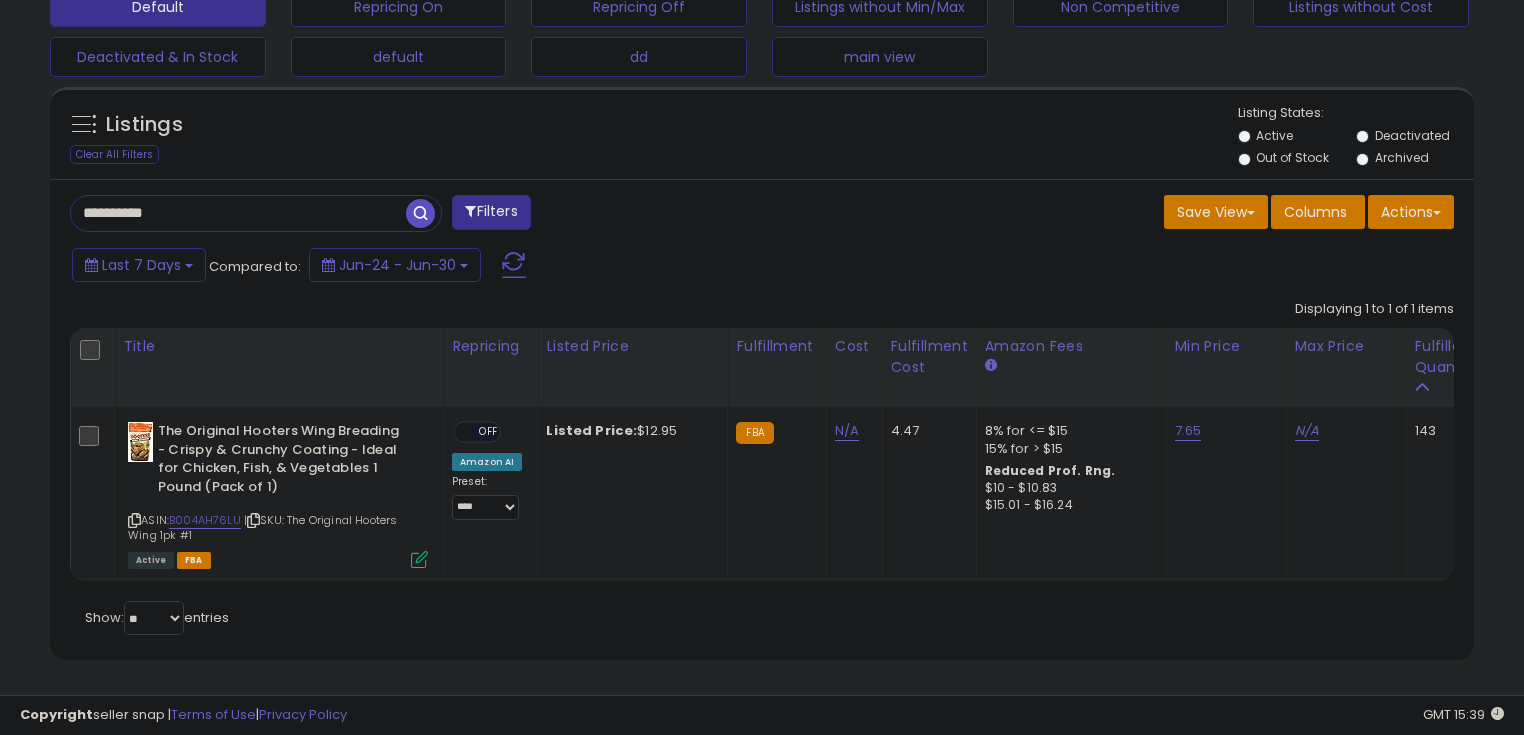 scroll, scrollTop: 0, scrollLeft: 43, axis: horizontal 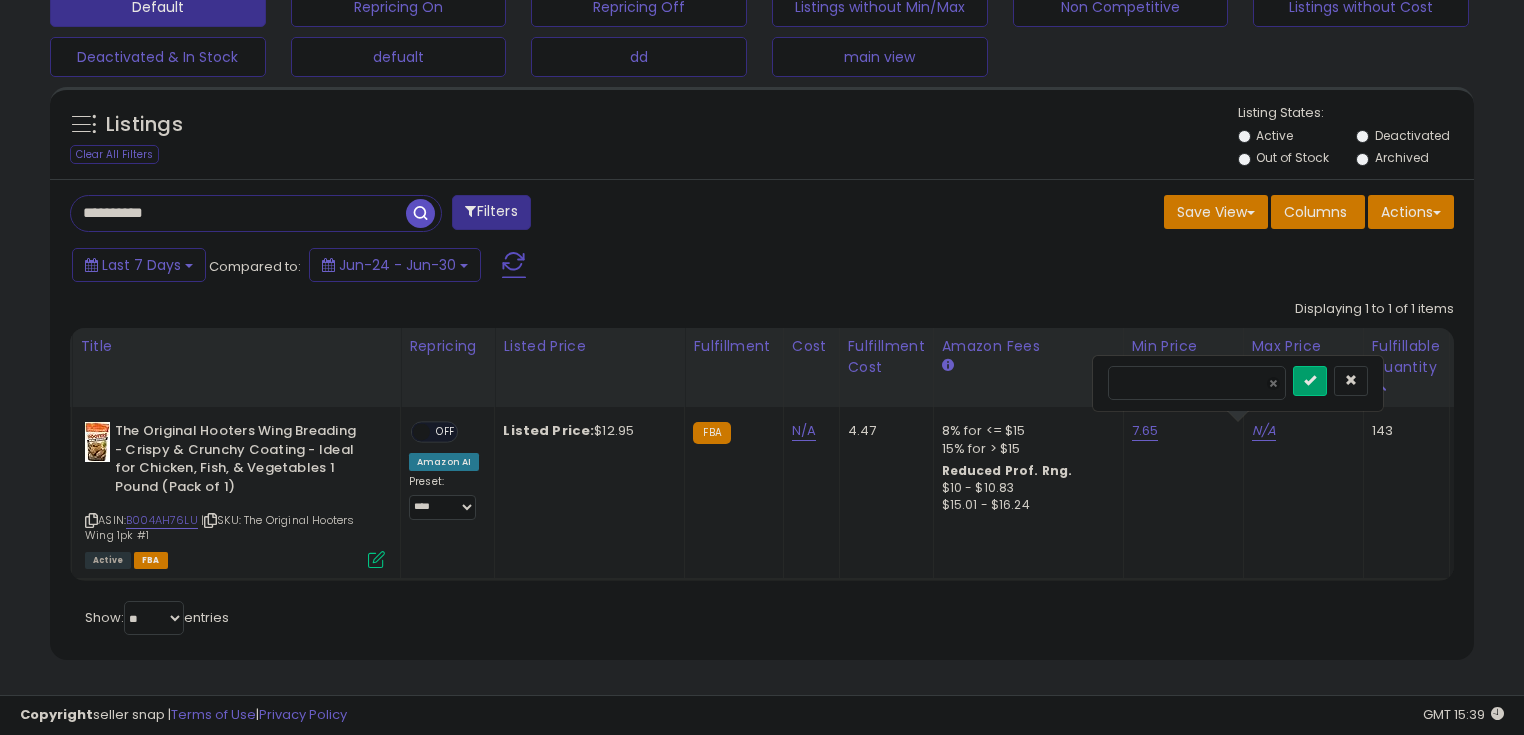 click at bounding box center [1310, 381] 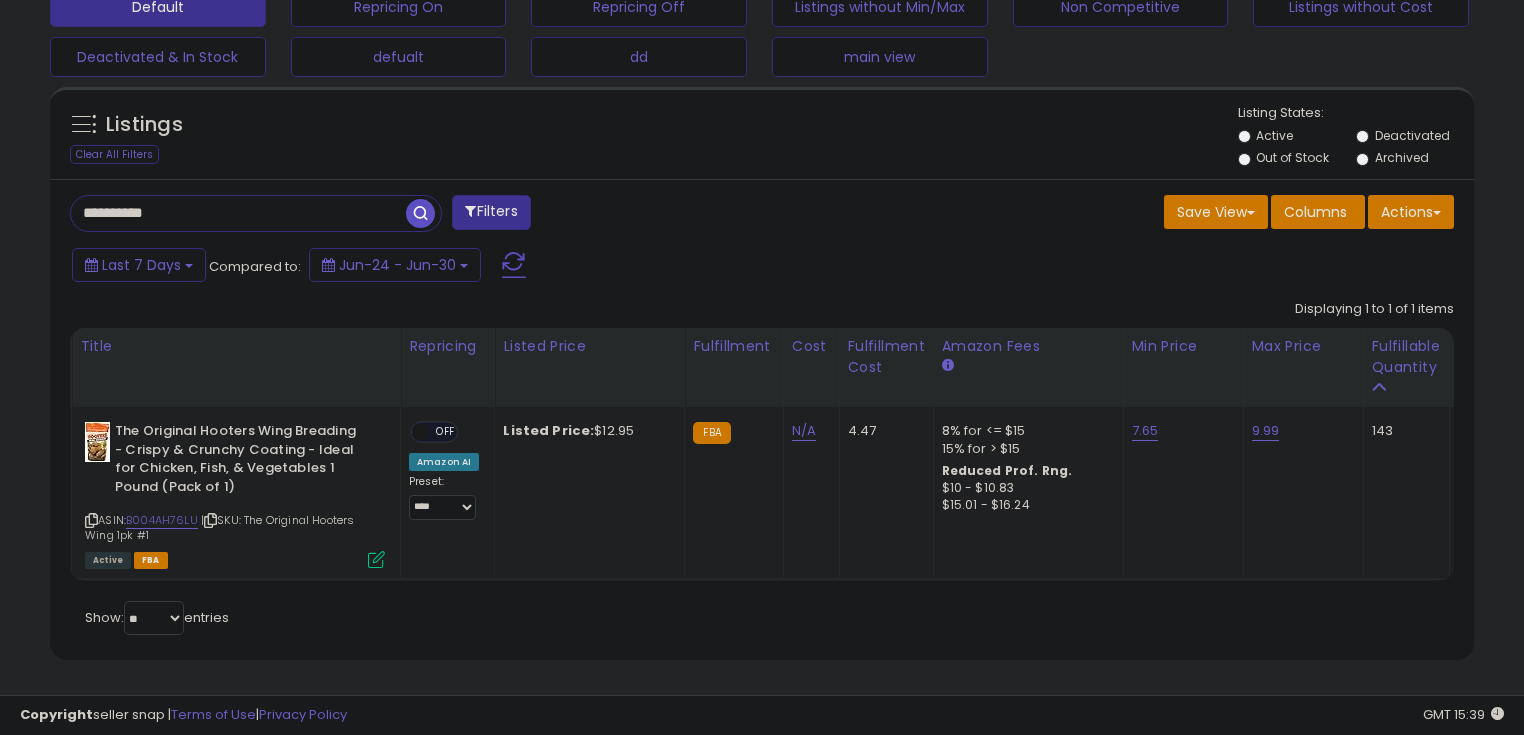 click on "ON   OFF" at bounding box center [434, 432] 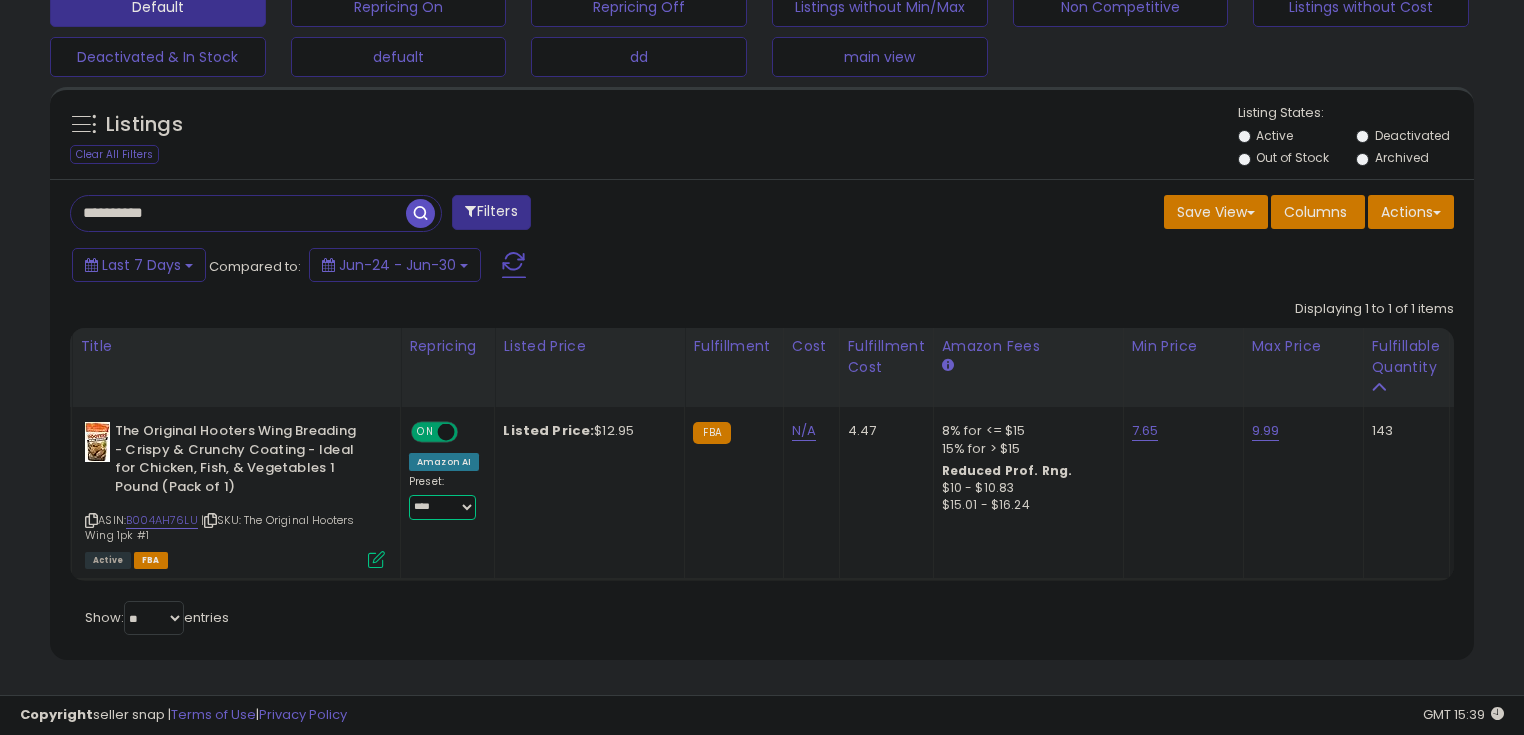 click on "**********" at bounding box center (442, 507) 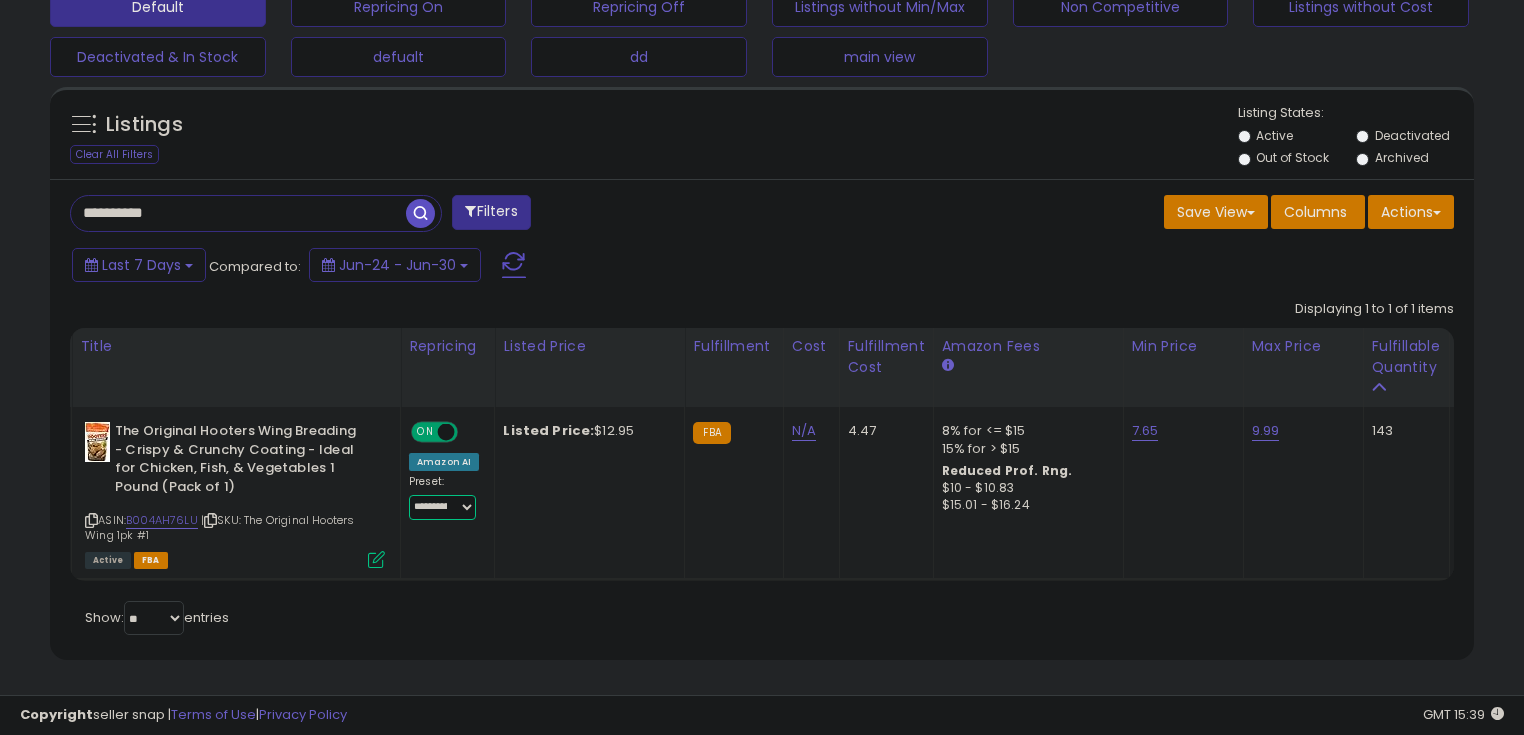 click on "**********" at bounding box center [442, 507] 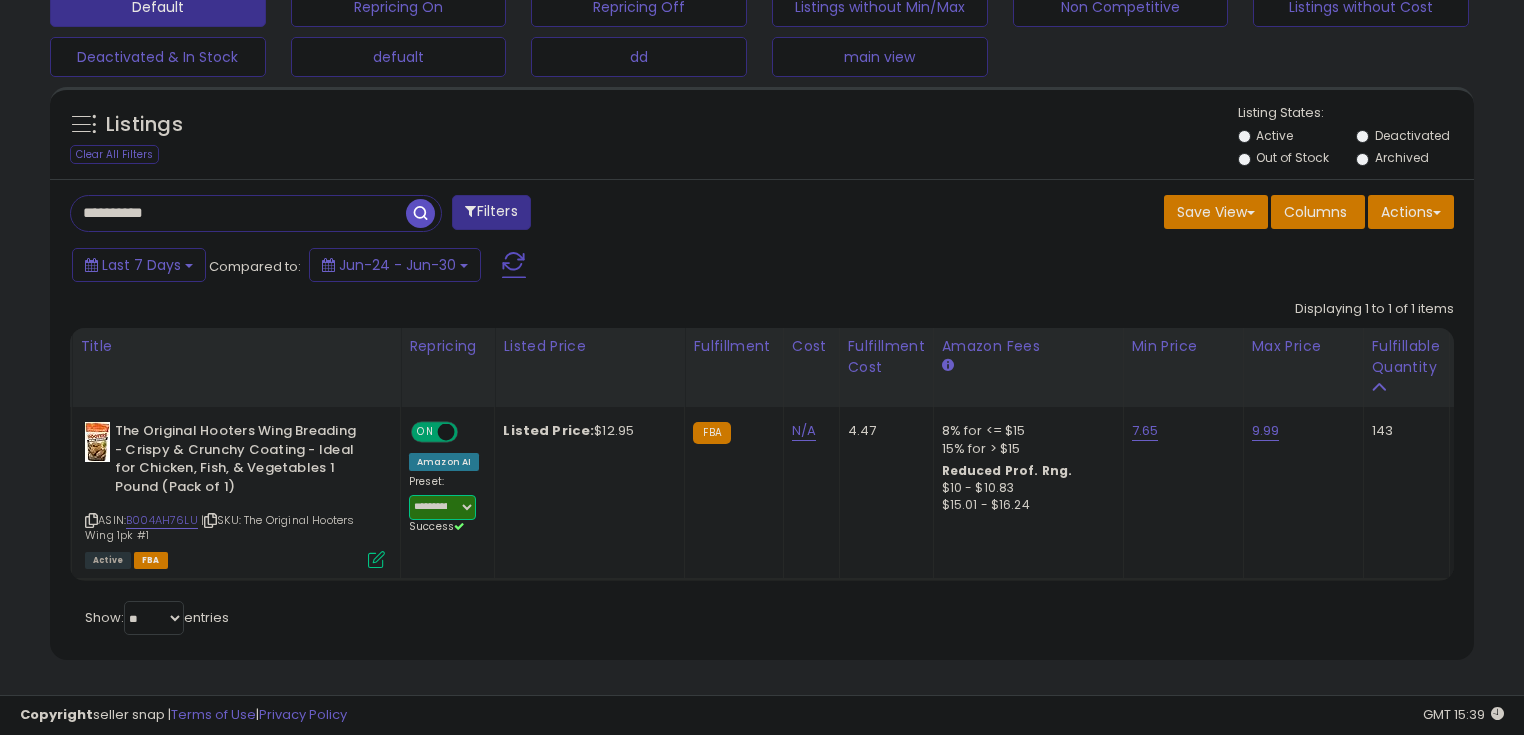 click on "**********" at bounding box center [442, 507] 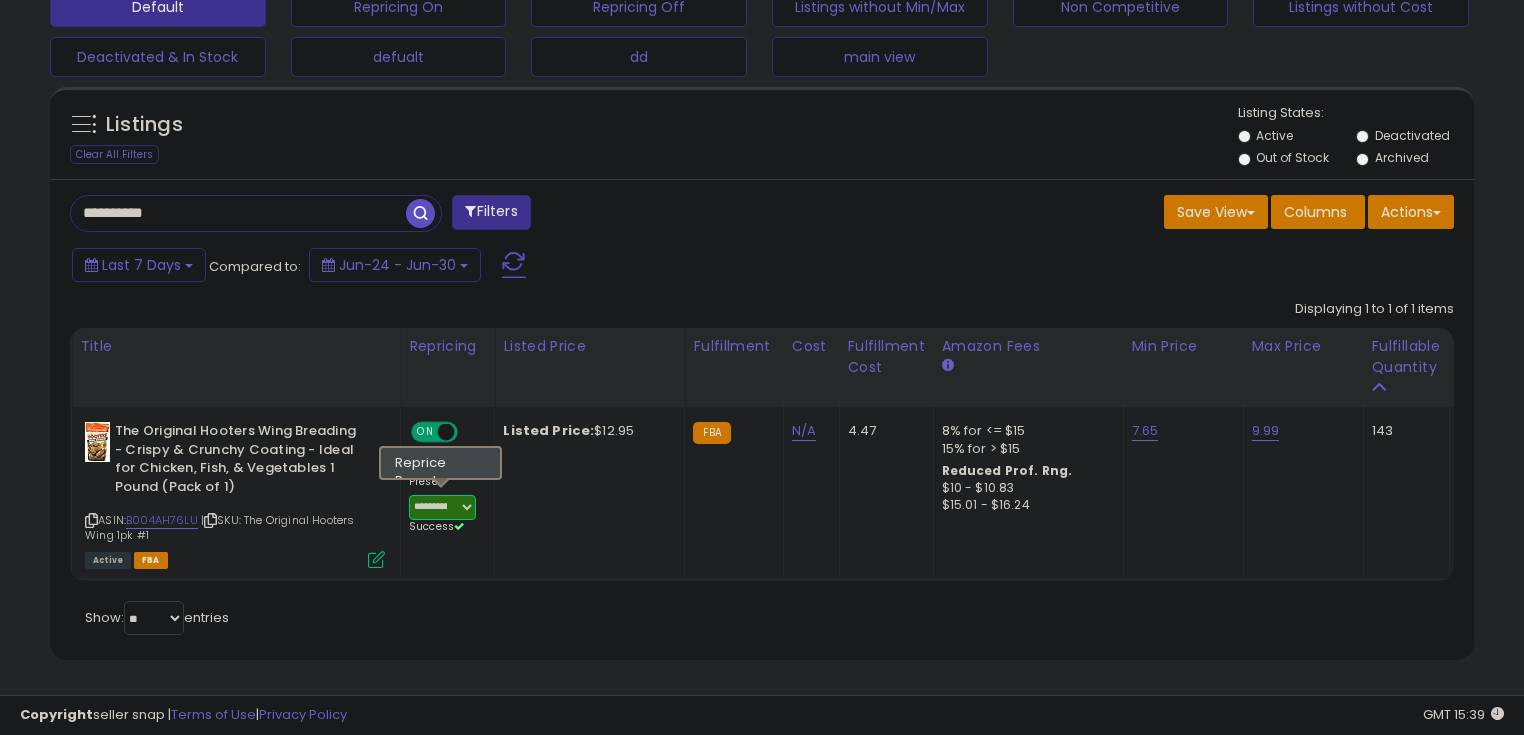 select on "********" 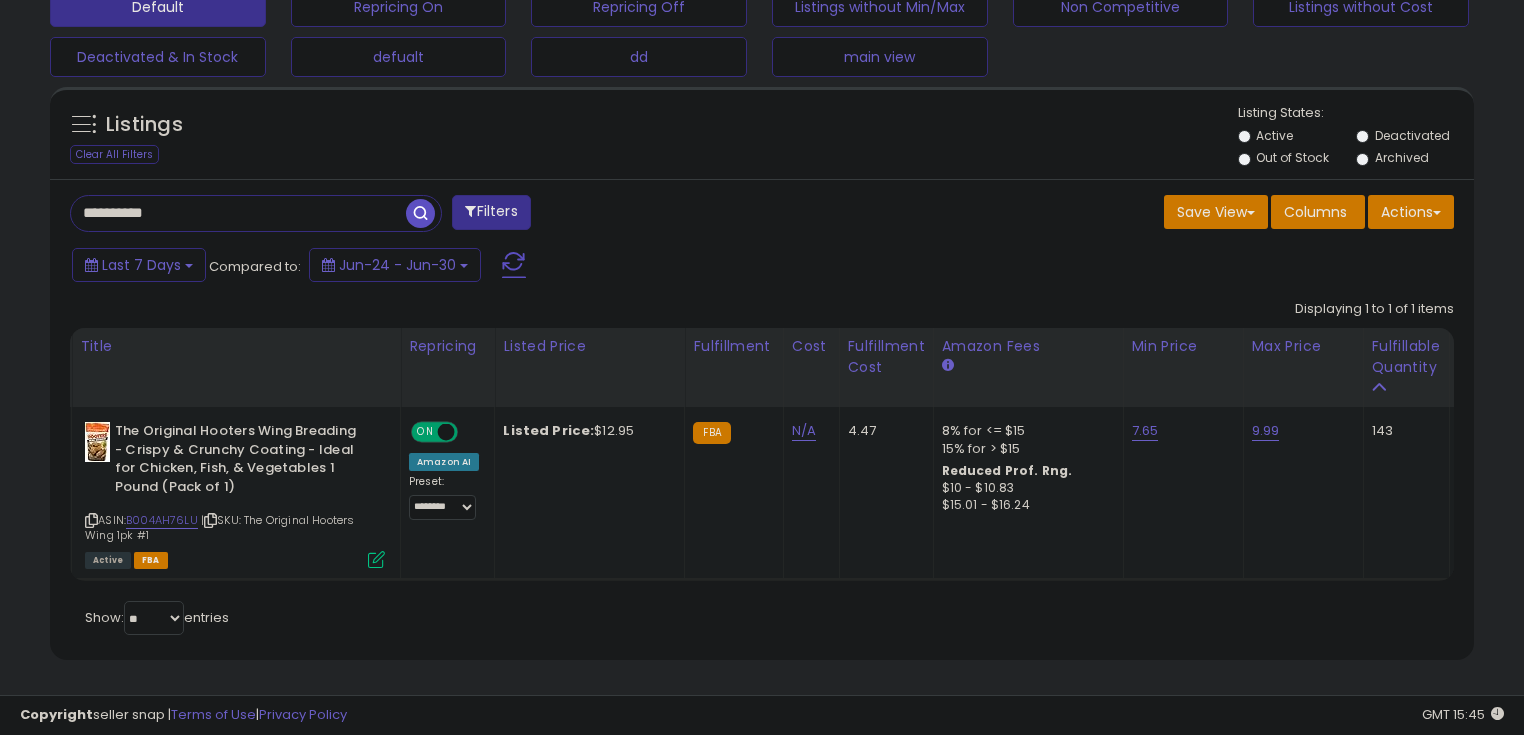 click on "**********" at bounding box center [238, 213] 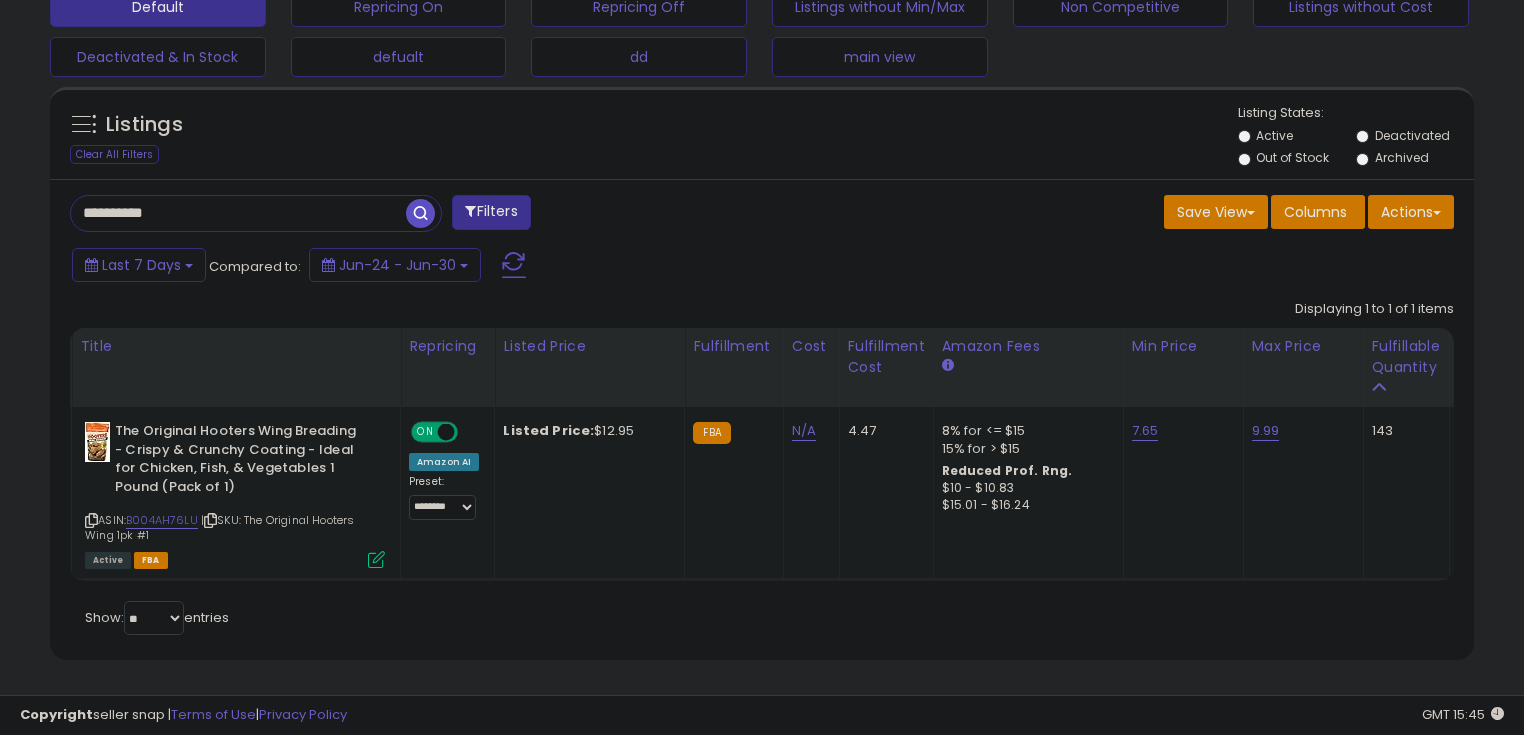 paste 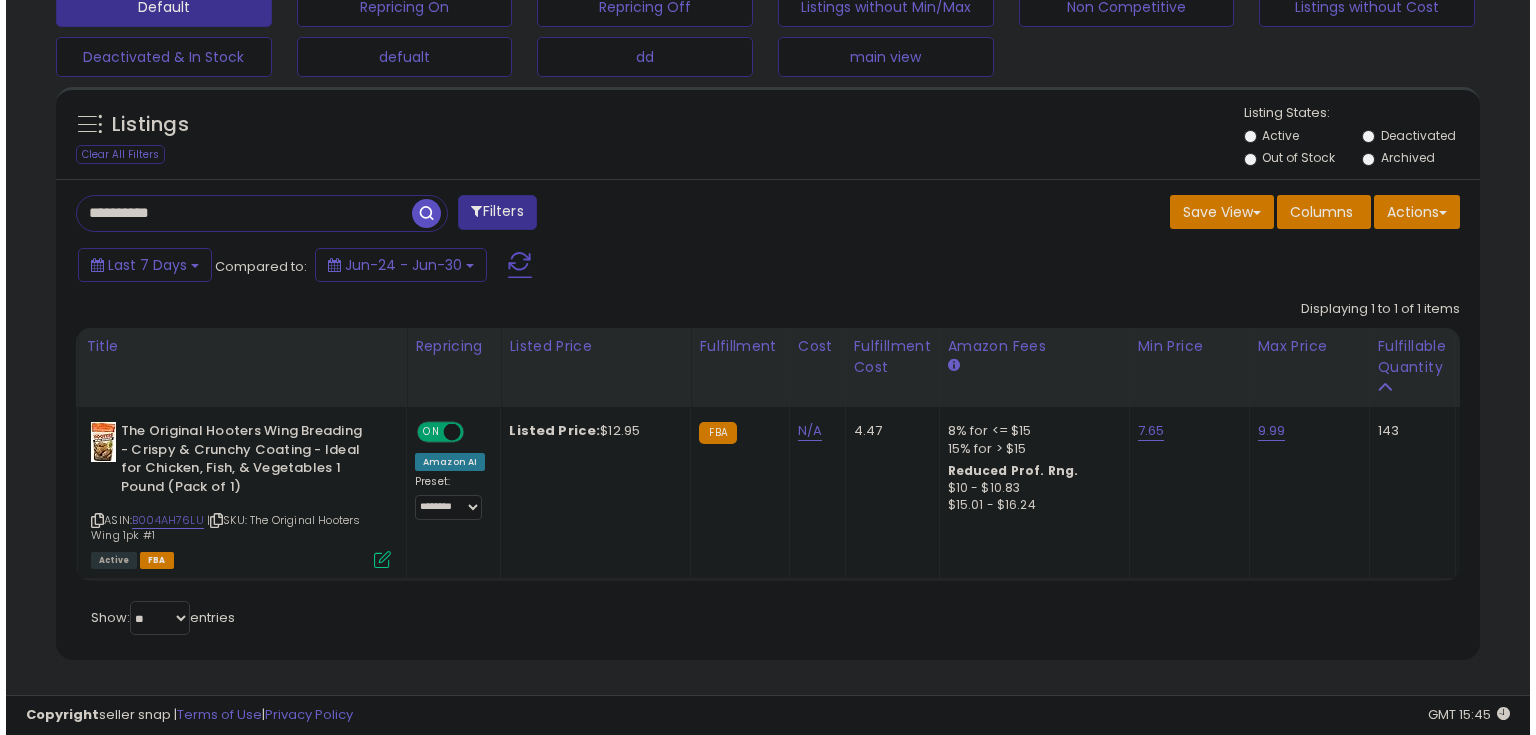 scroll, scrollTop: 480, scrollLeft: 0, axis: vertical 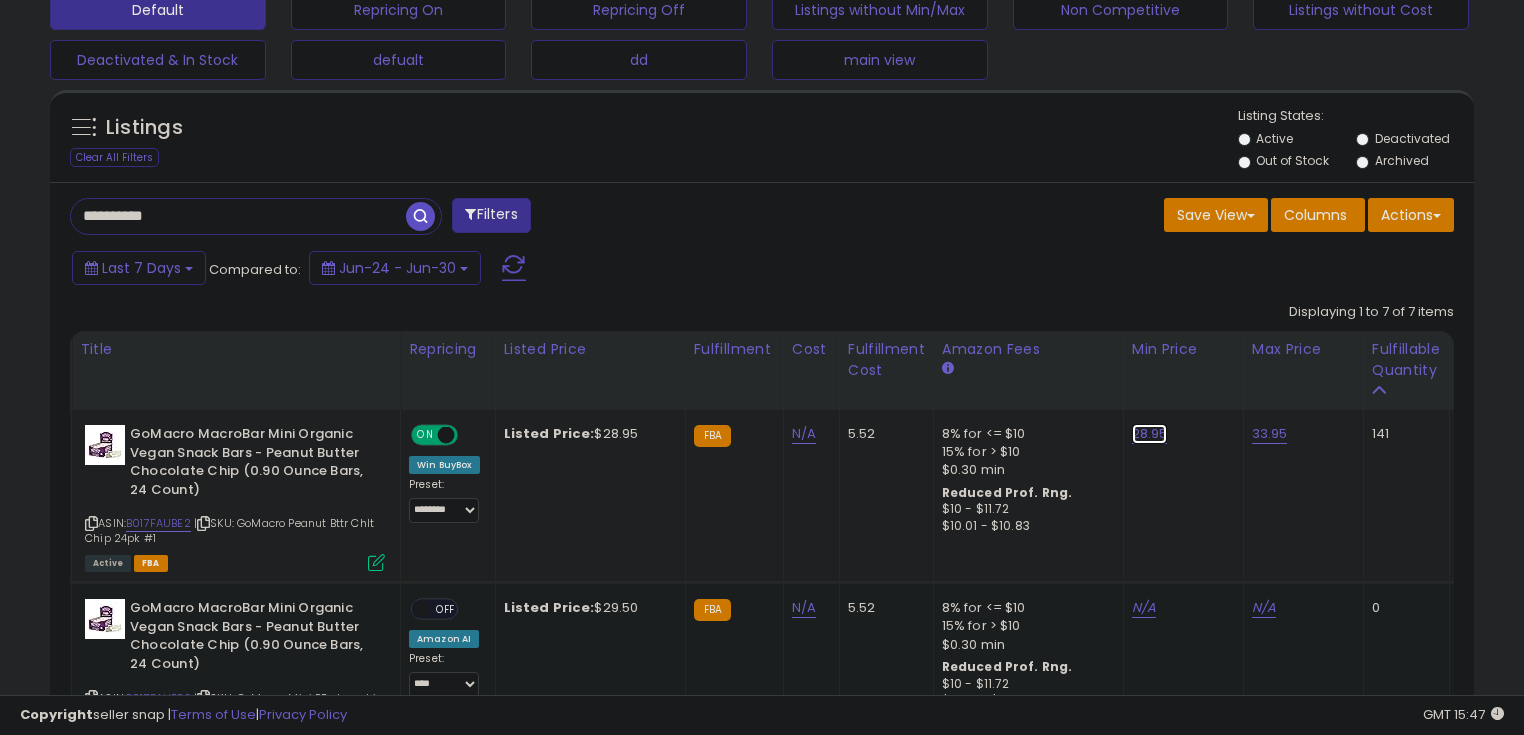 click on "28.95" at bounding box center [1150, 434] 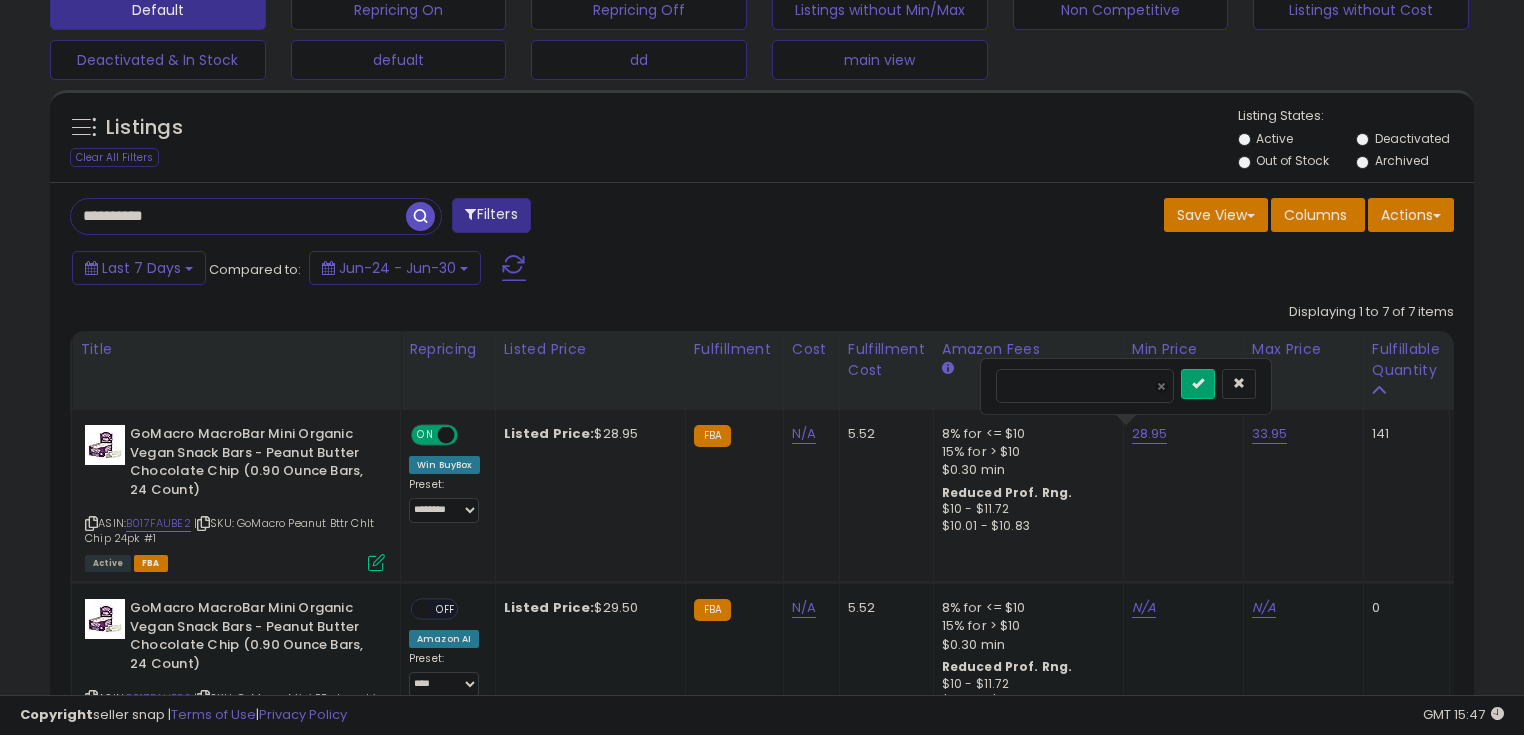 click on "*****" at bounding box center [1085, 386] 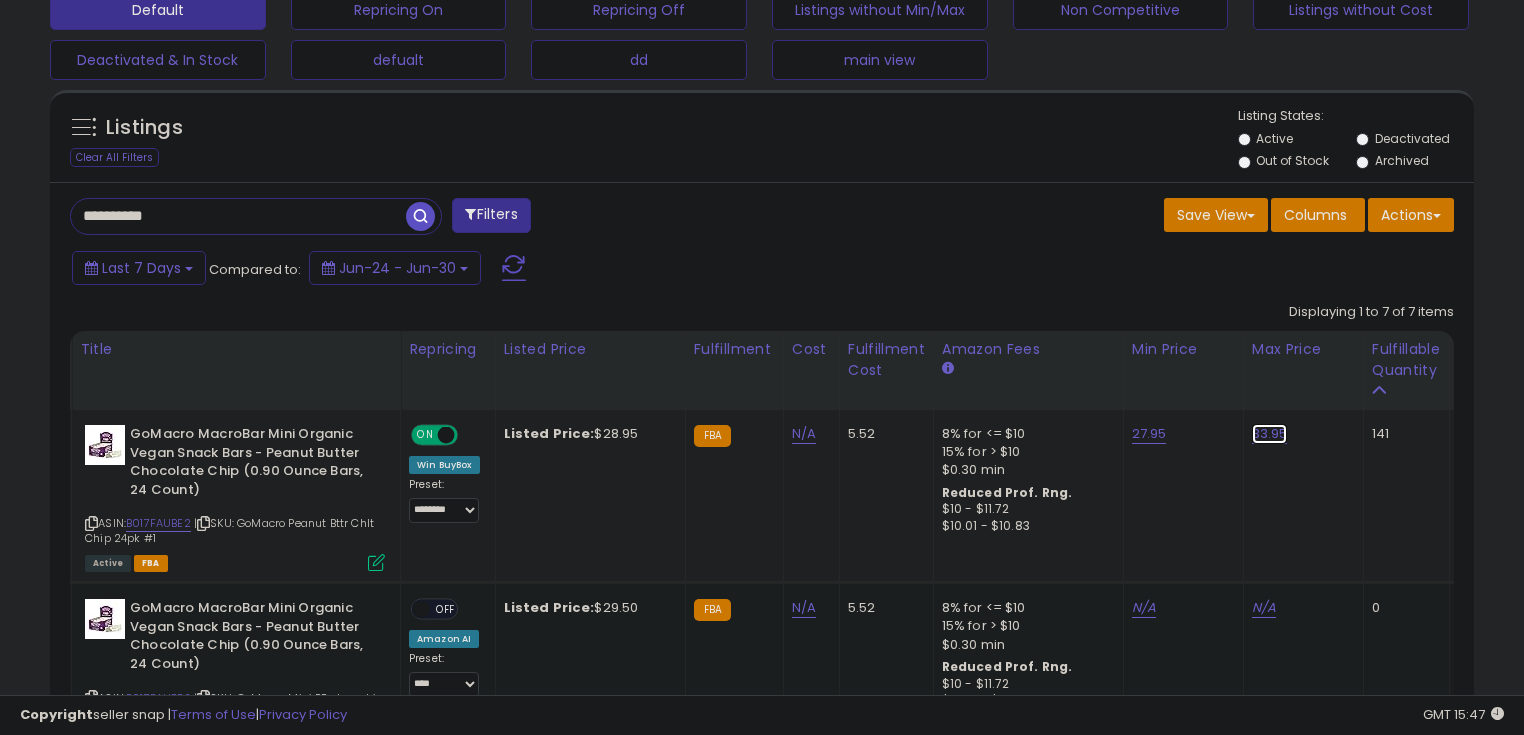 click on "33.95" at bounding box center [1270, 434] 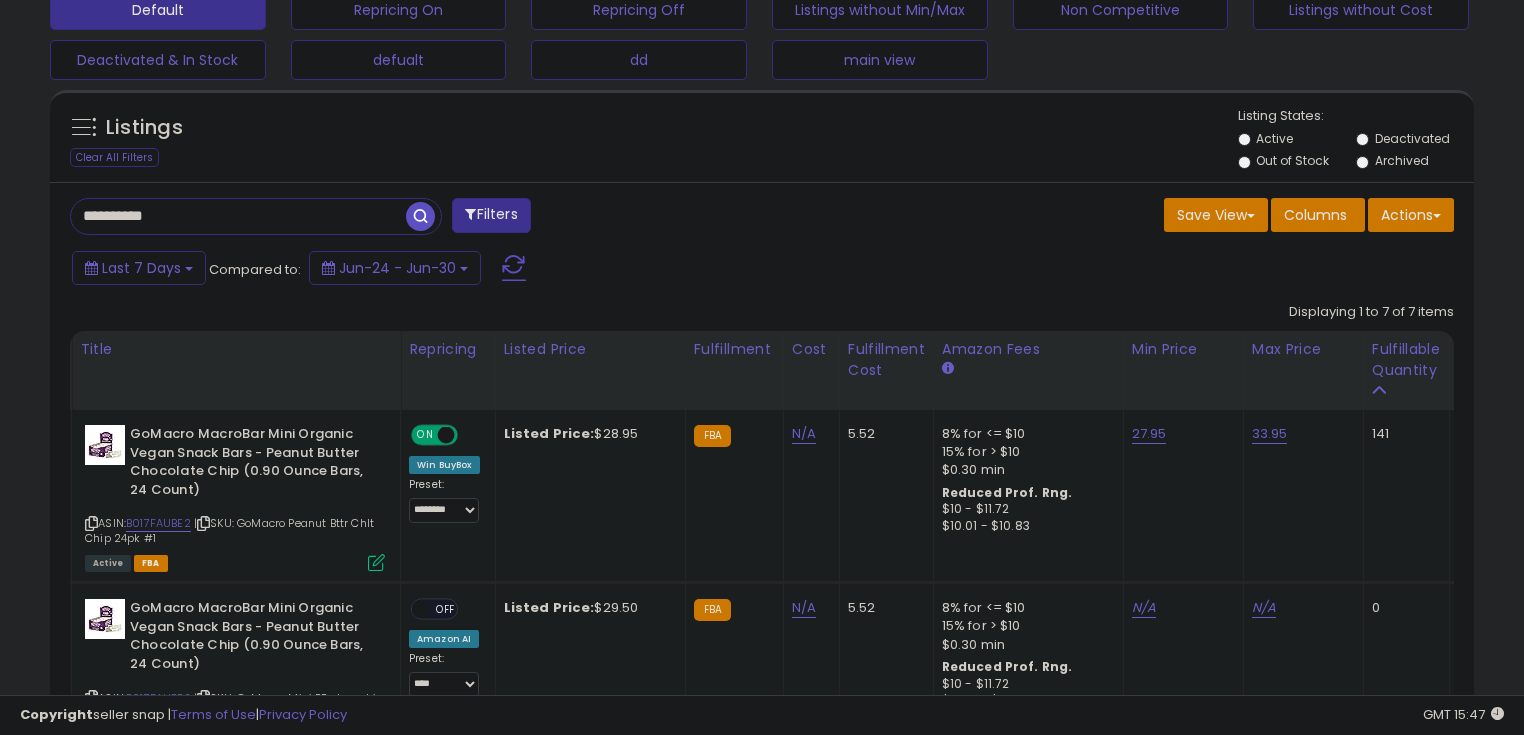 scroll, scrollTop: 0, scrollLeft: 51, axis: horizontal 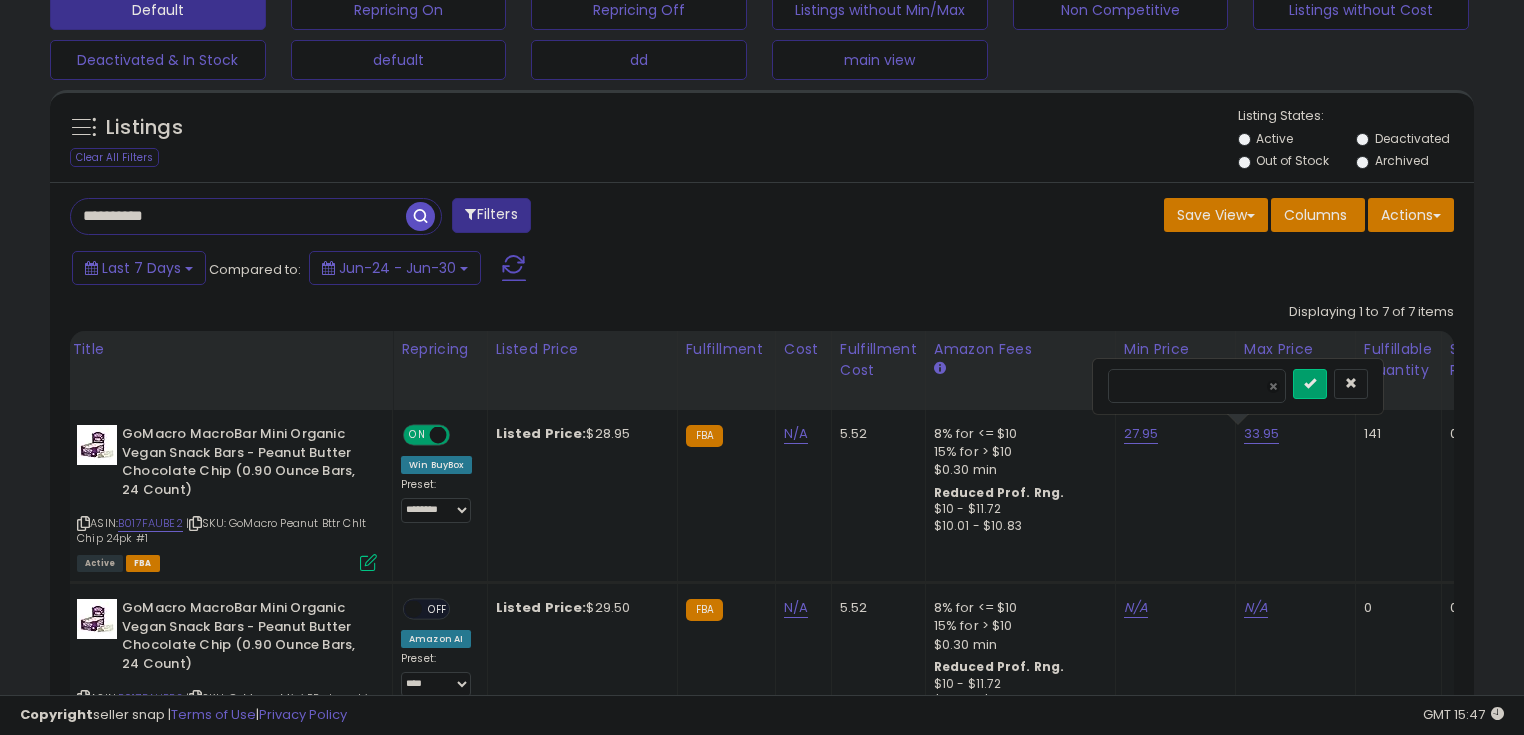 click on "*****" at bounding box center [1197, 386] 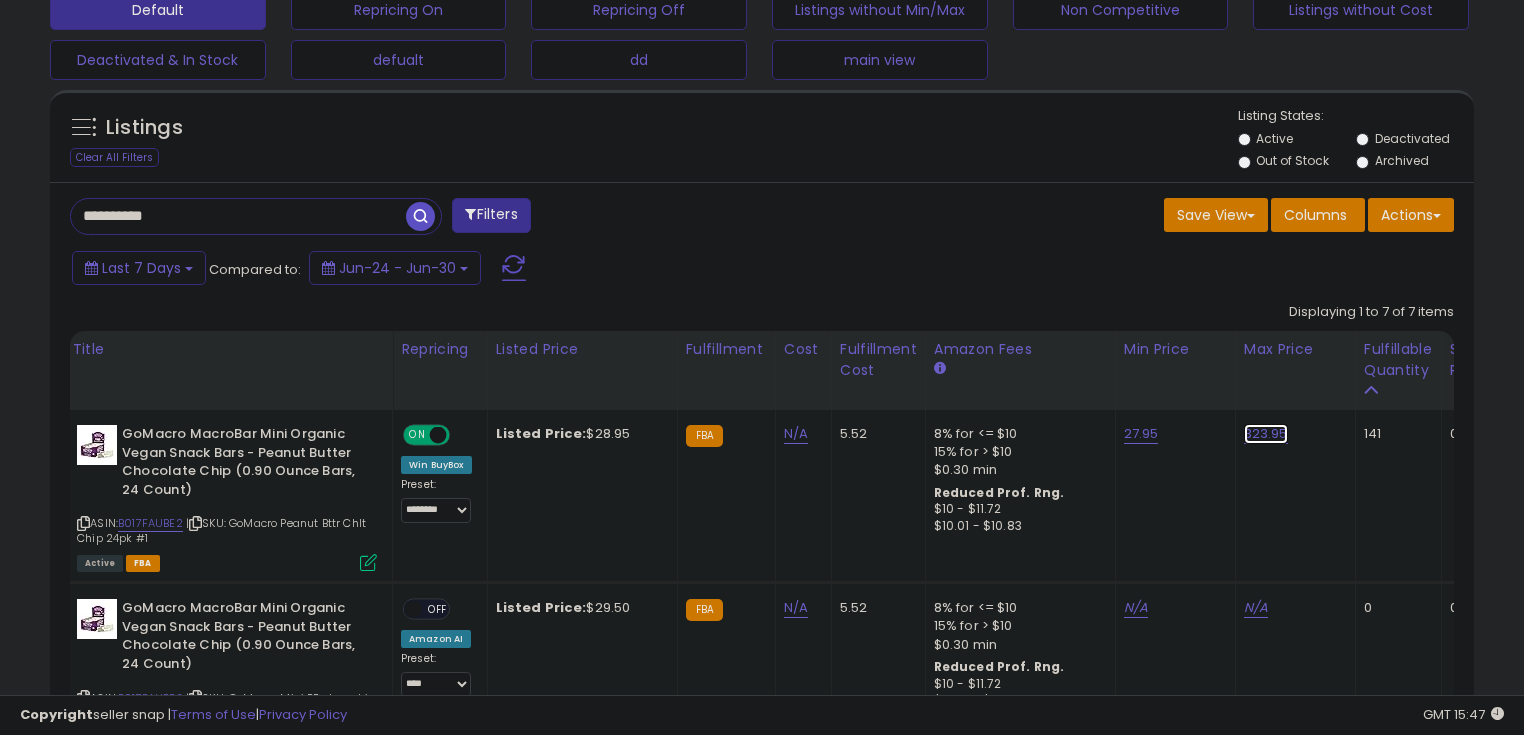 click on "323.95" at bounding box center (1266, 434) 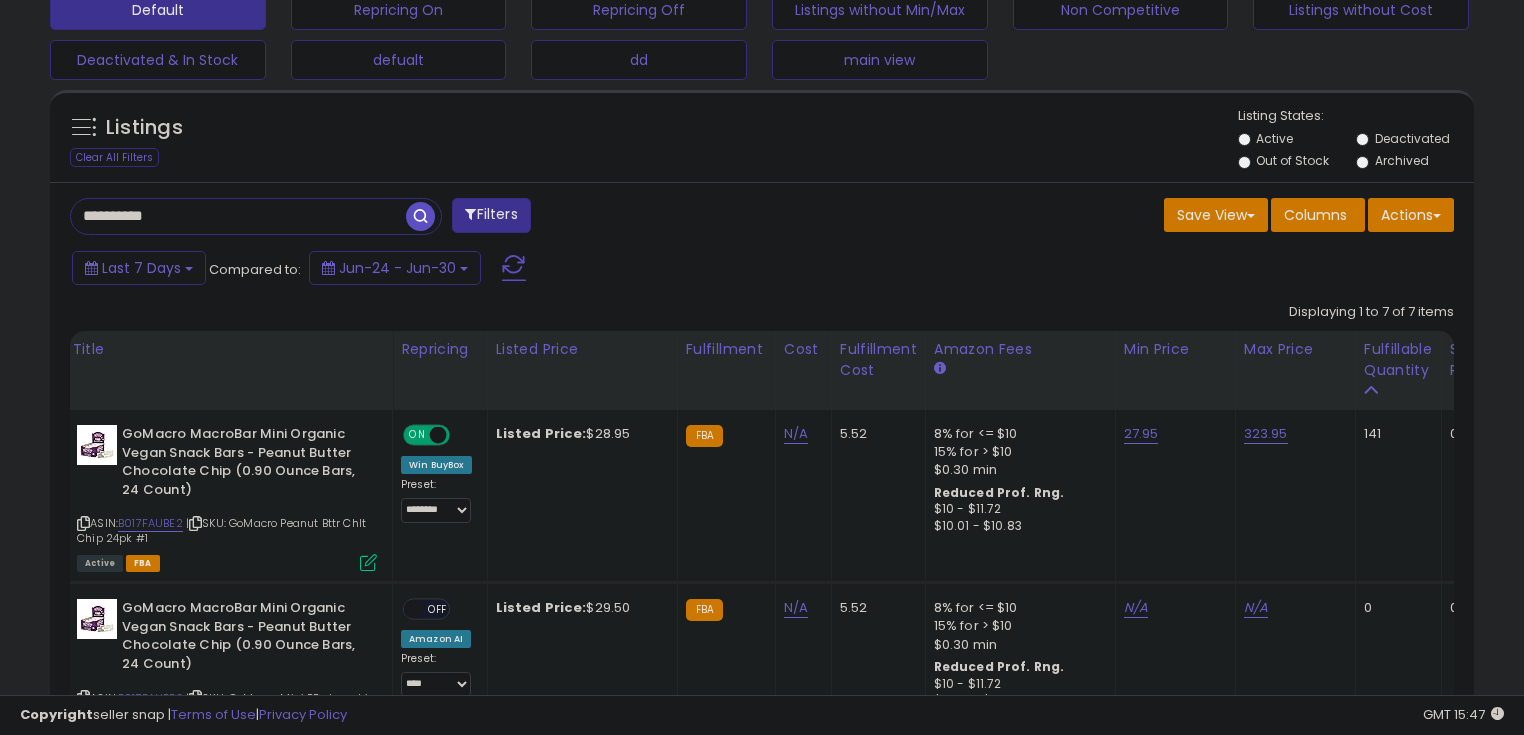 scroll, scrollTop: 0, scrollLeft: 55, axis: horizontal 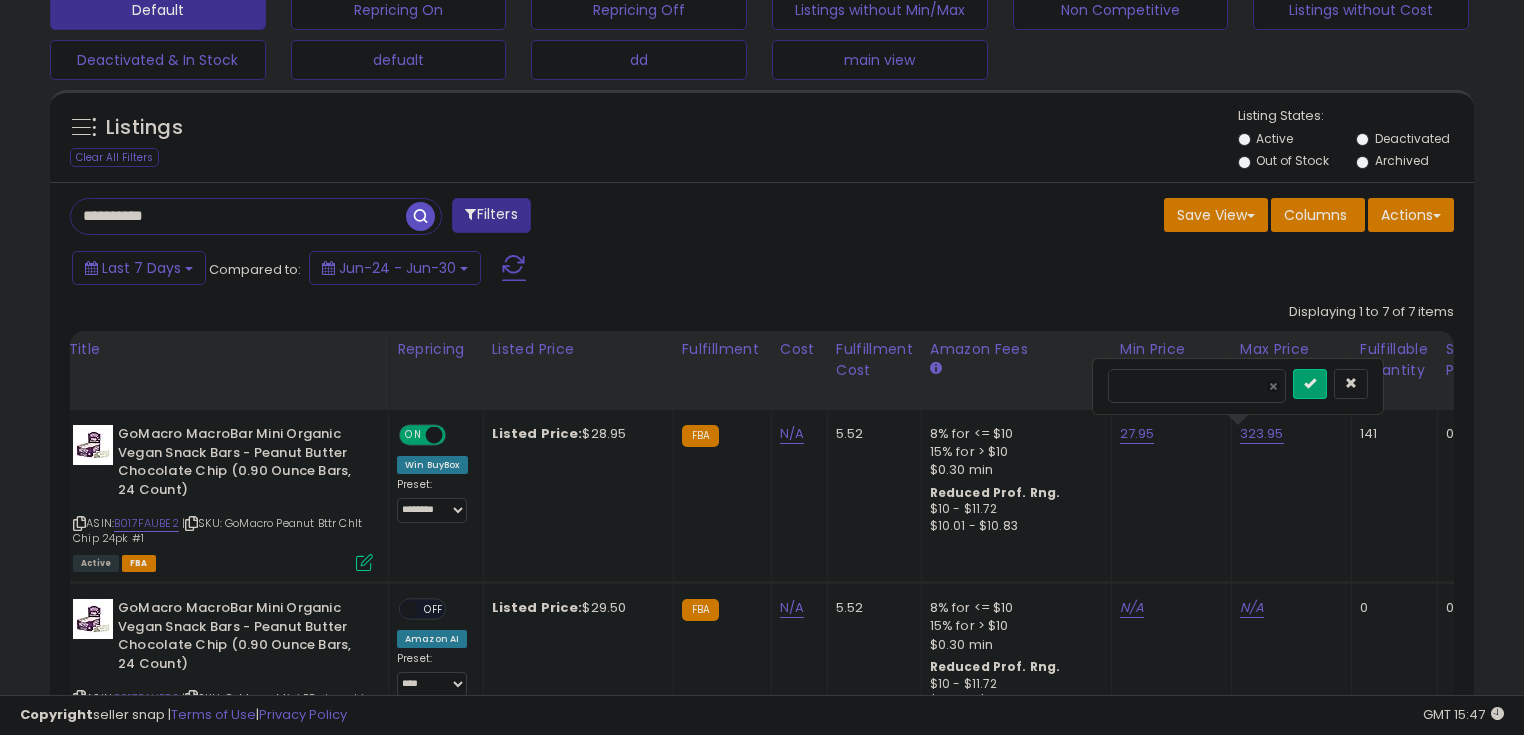 click on "******" at bounding box center (1197, 386) 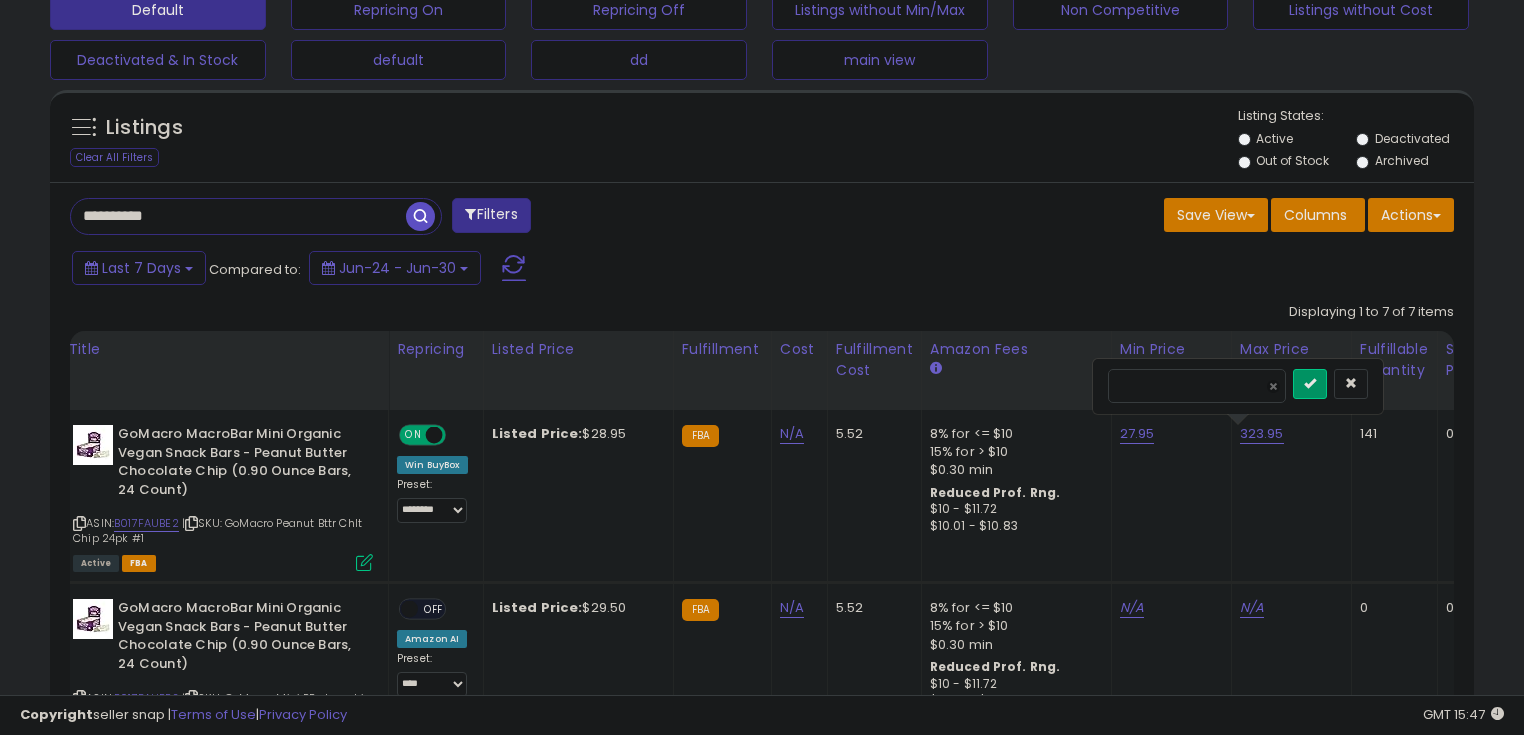 type on "*****" 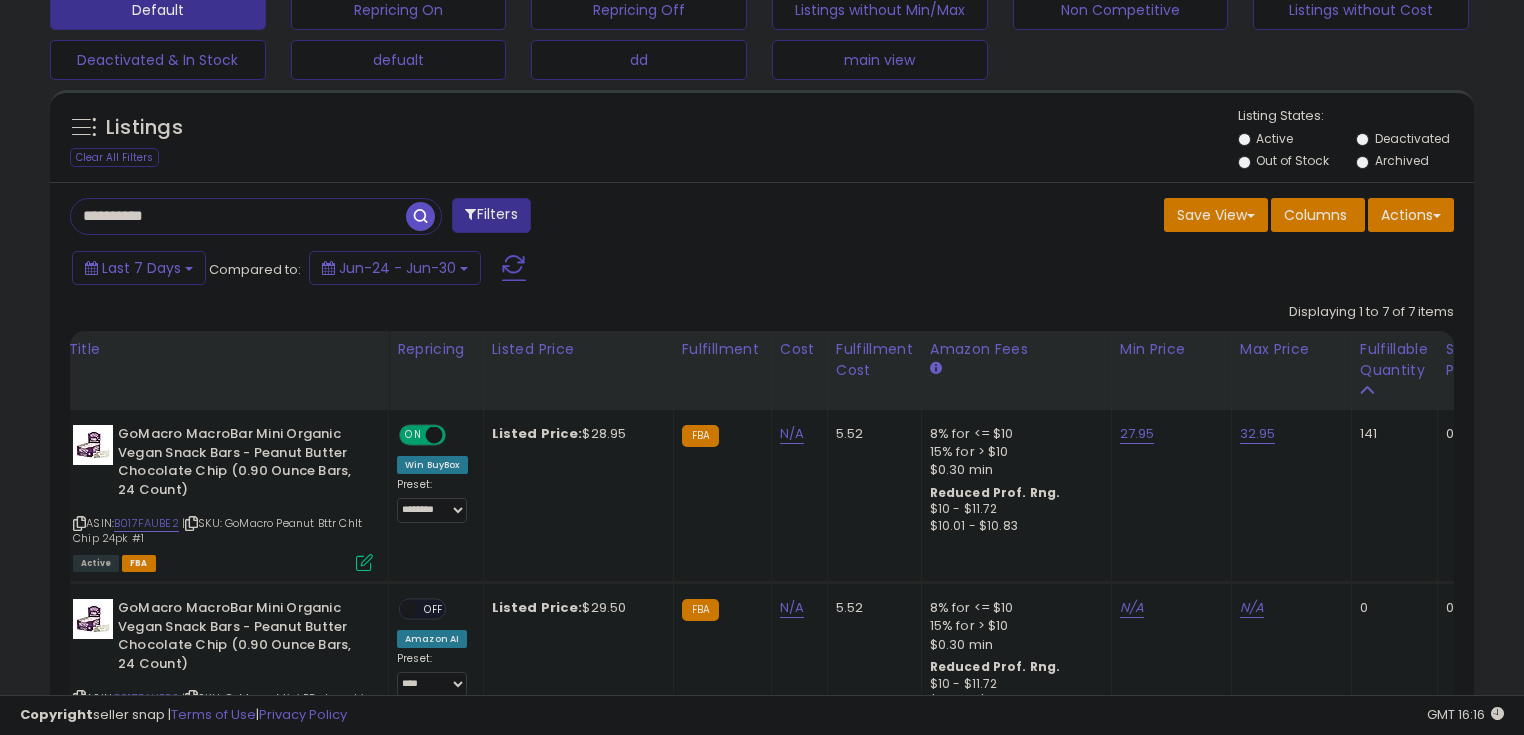 click on "**********" at bounding box center [238, 216] 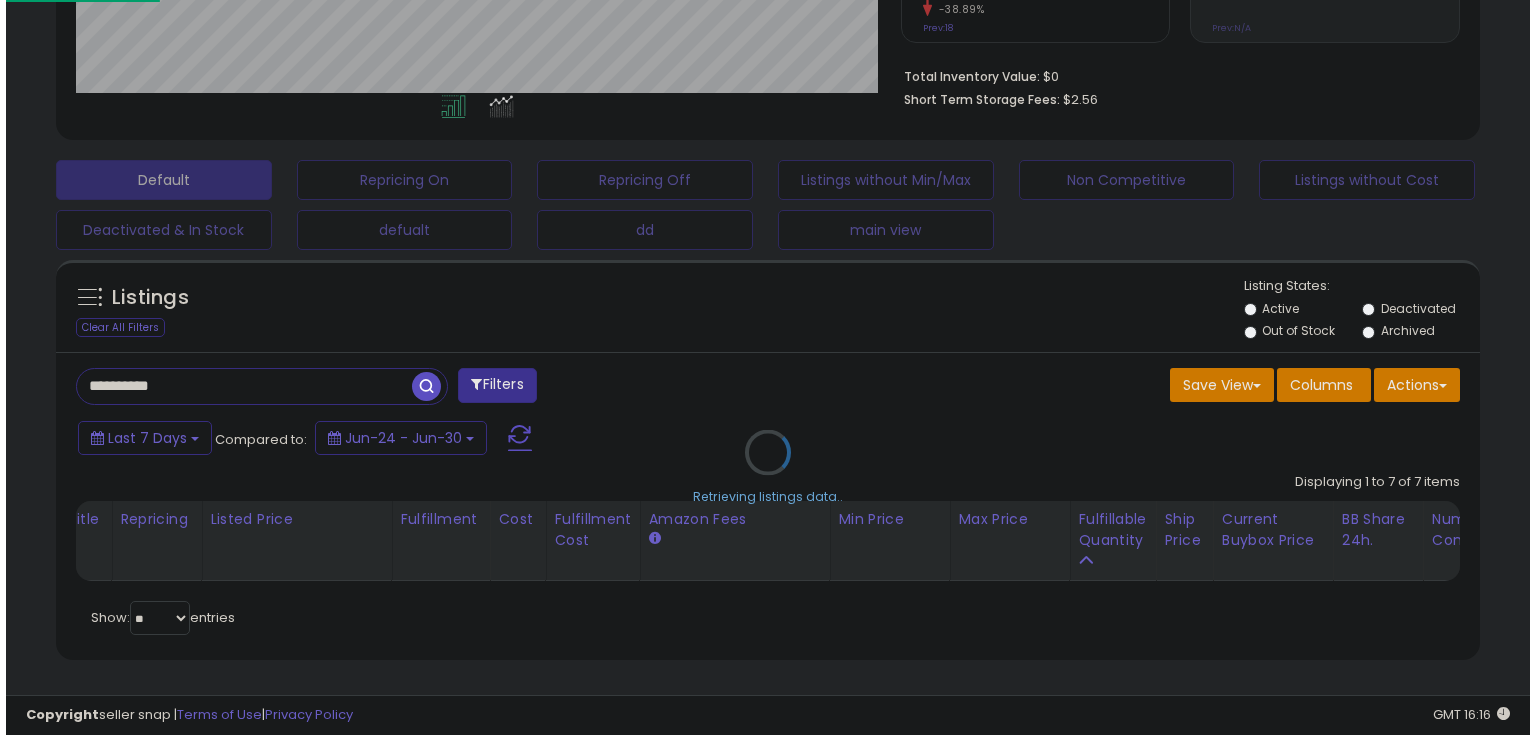 scroll, scrollTop: 480, scrollLeft: 0, axis: vertical 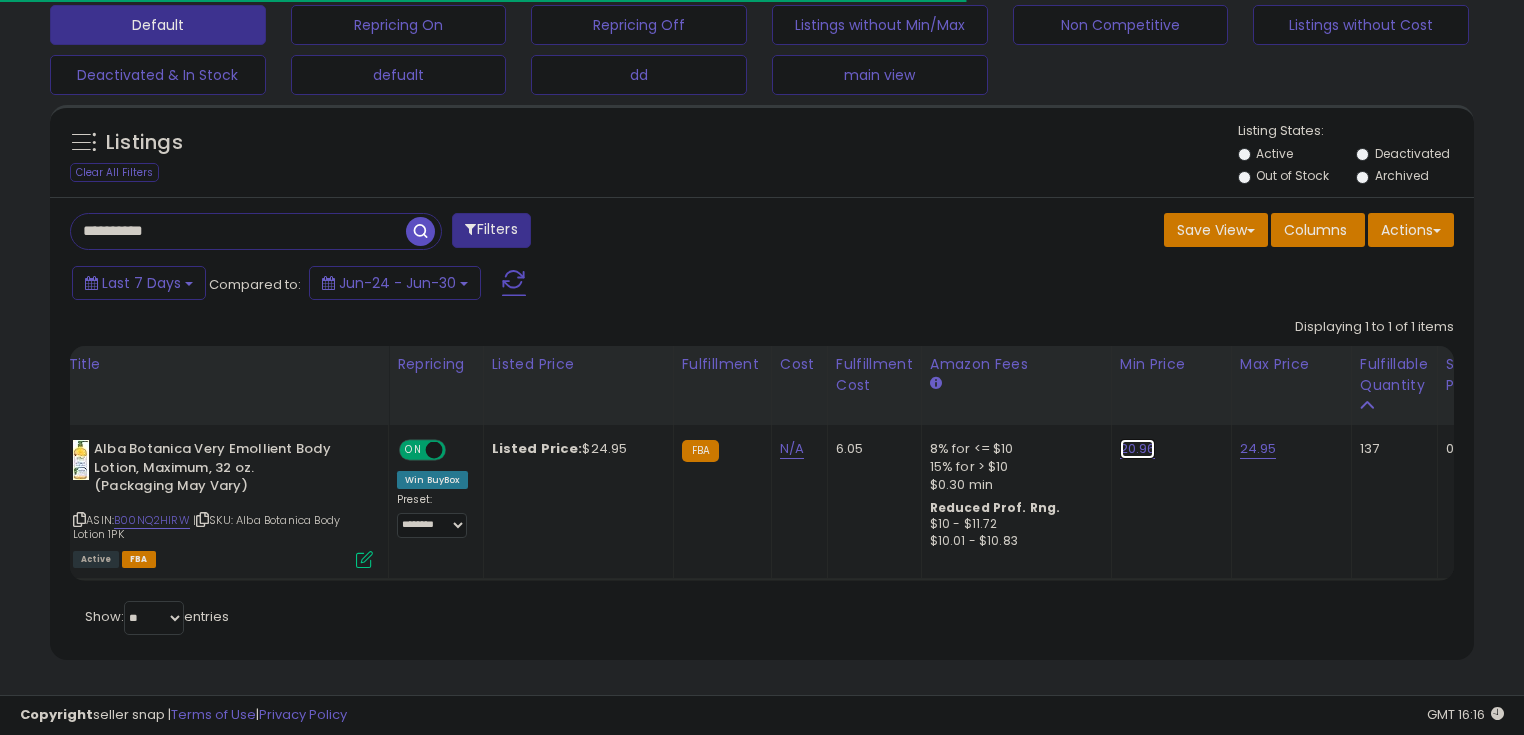 click on "20.96" at bounding box center (1138, 449) 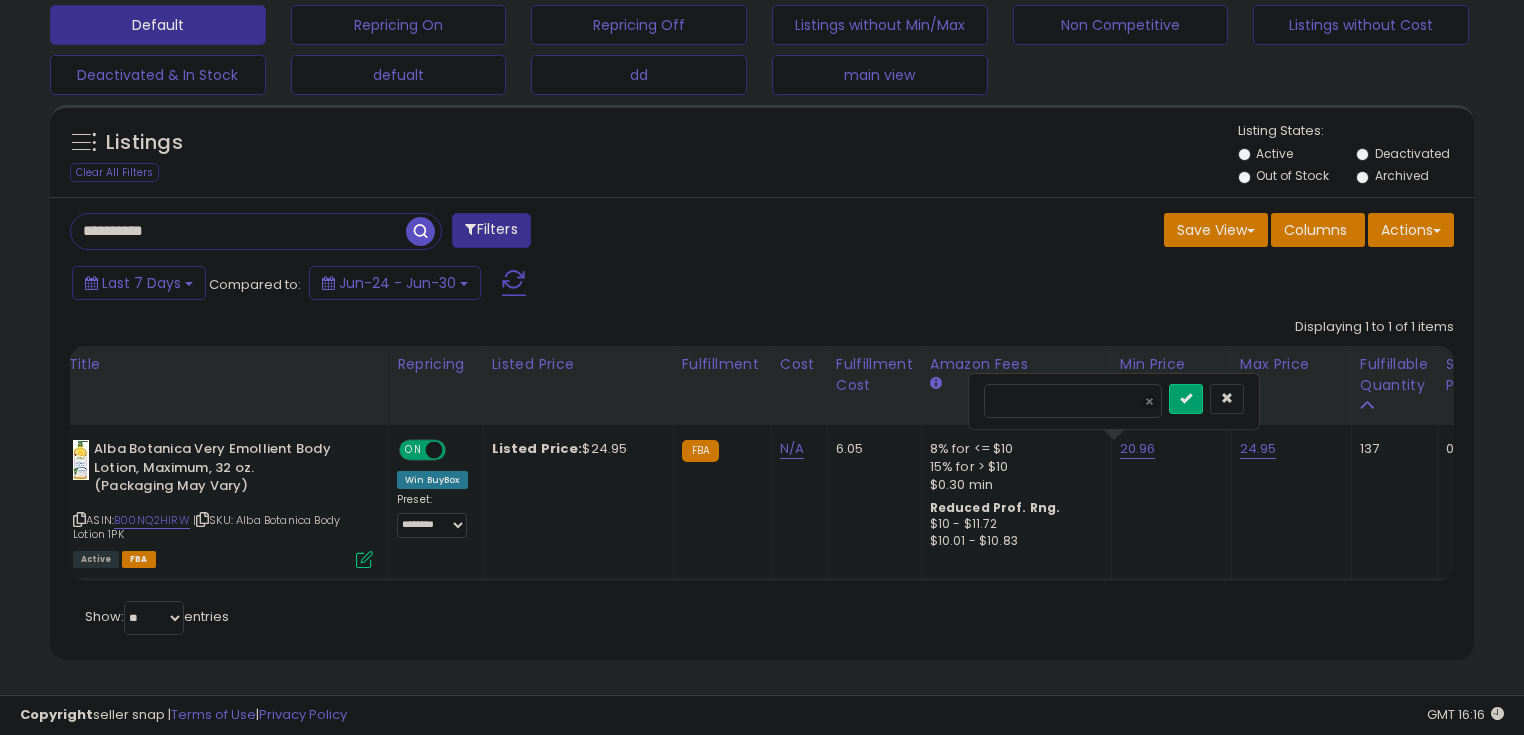 scroll, scrollTop: 999589, scrollLeft: 999175, axis: both 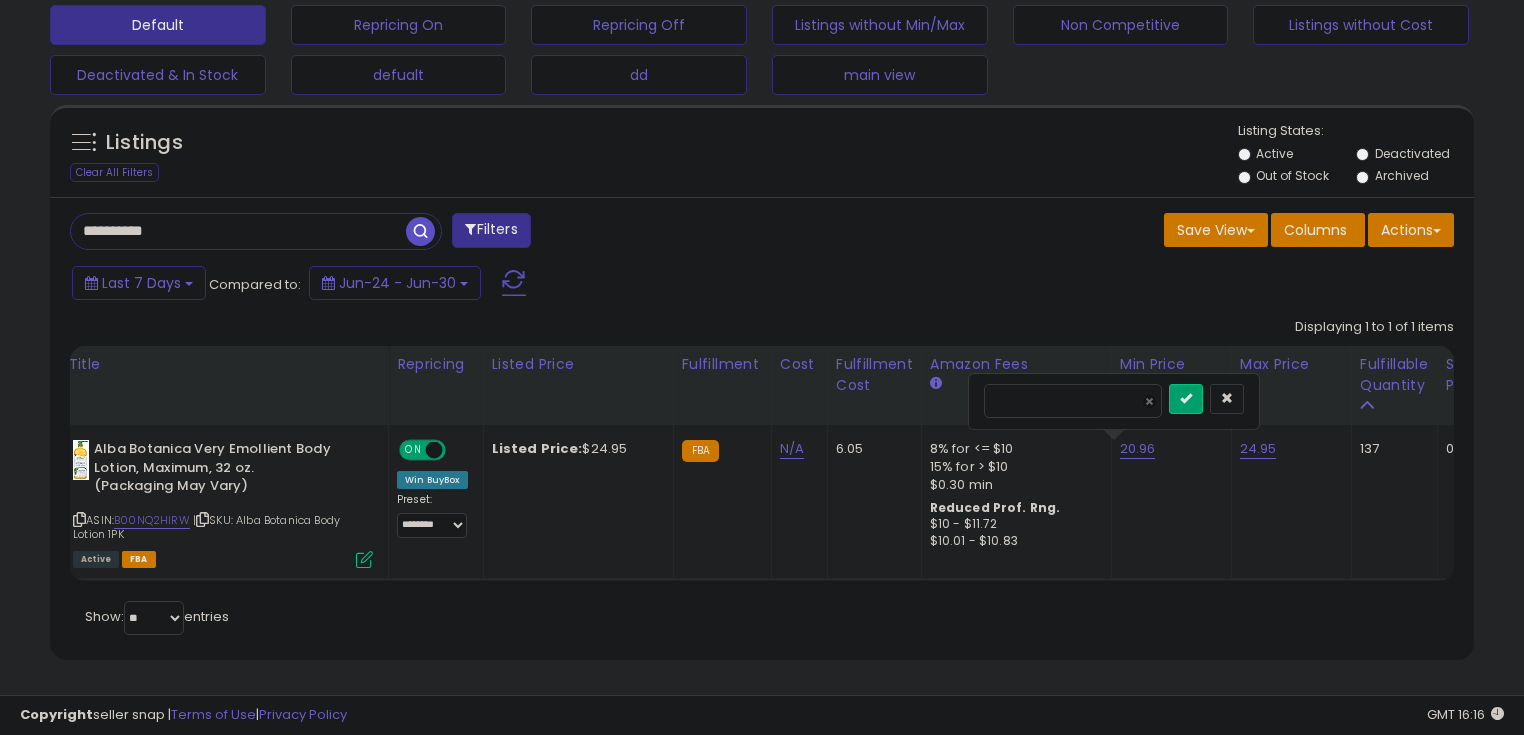 click on "*****" at bounding box center (1073, 401) 